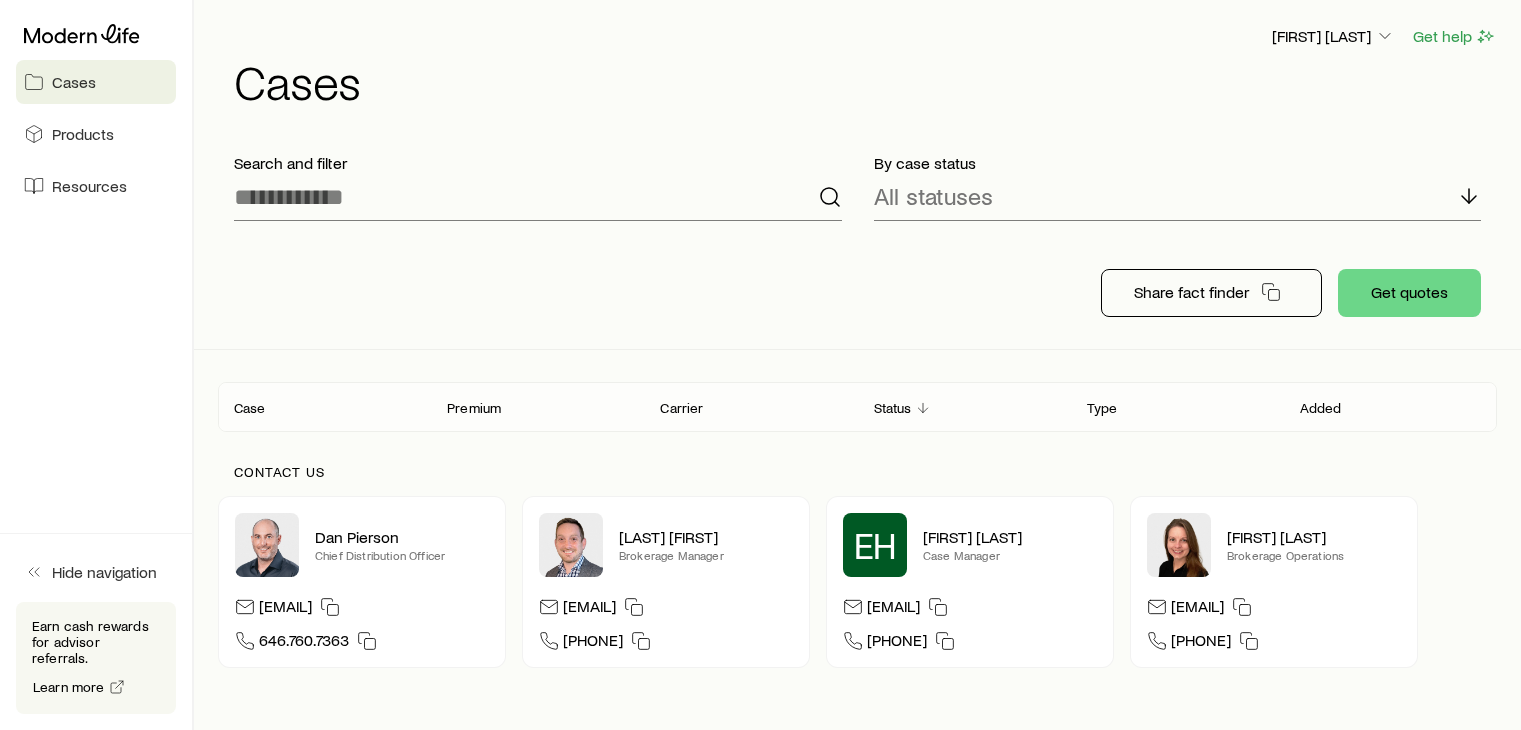 scroll, scrollTop: 0, scrollLeft: 0, axis: both 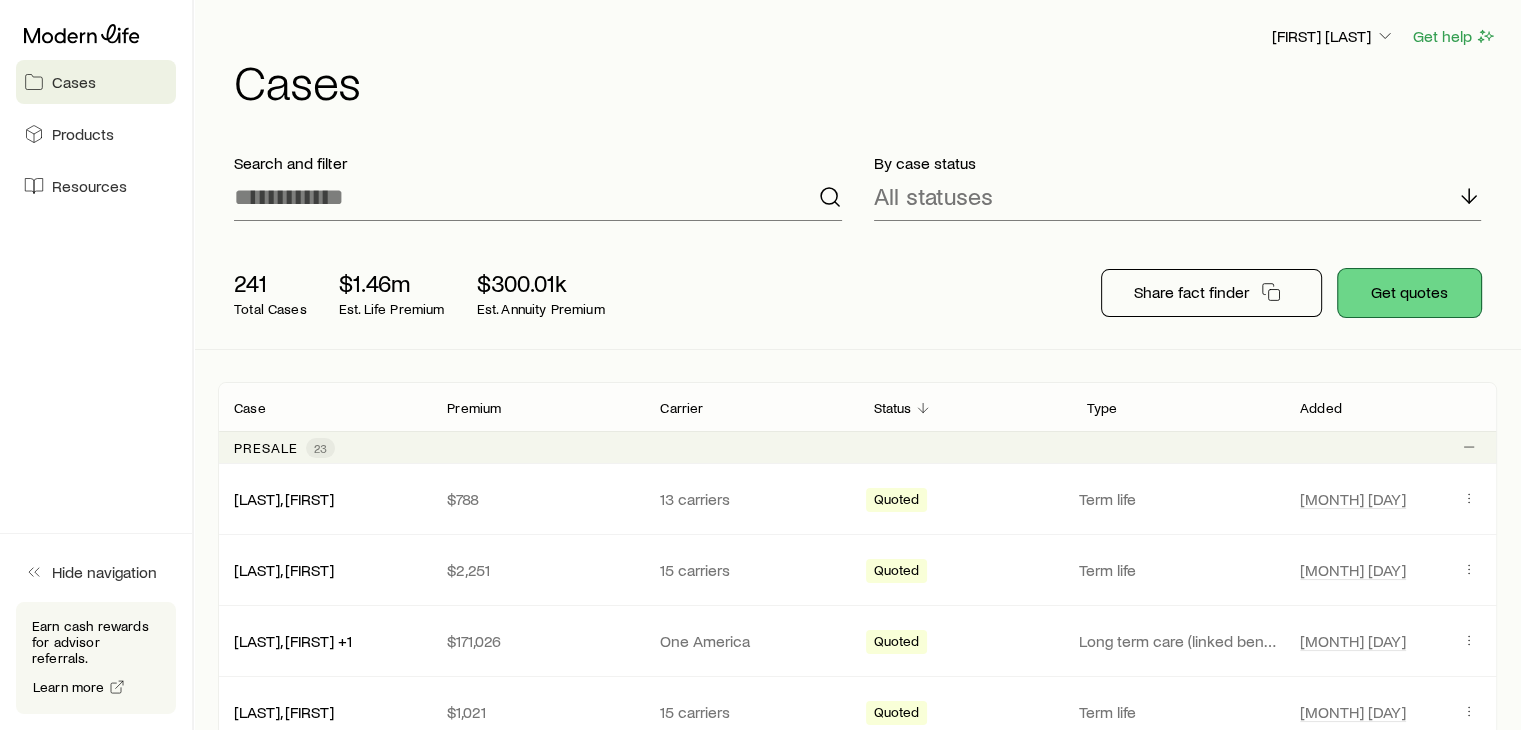 click on "Get quotes" at bounding box center [1409, 293] 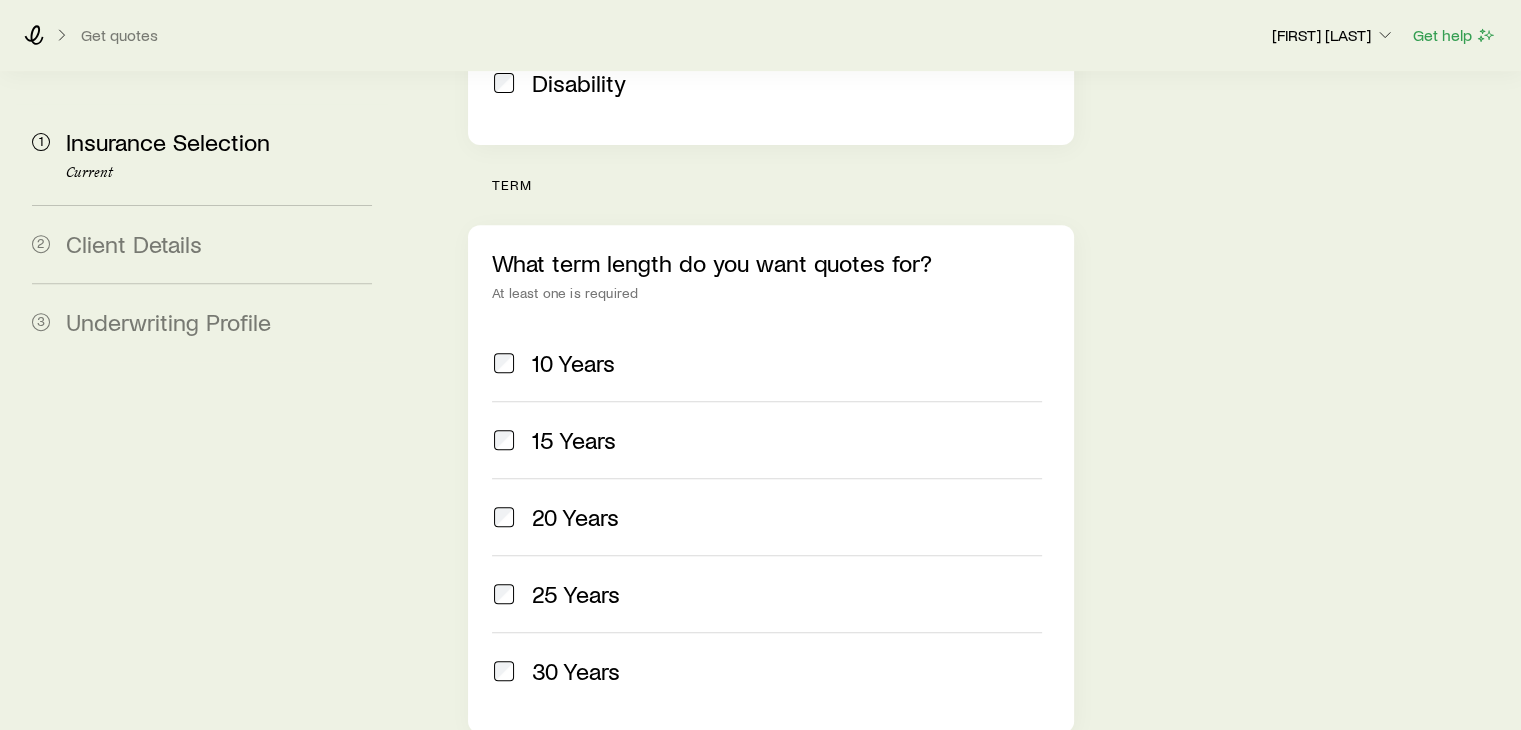 scroll, scrollTop: 806, scrollLeft: 0, axis: vertical 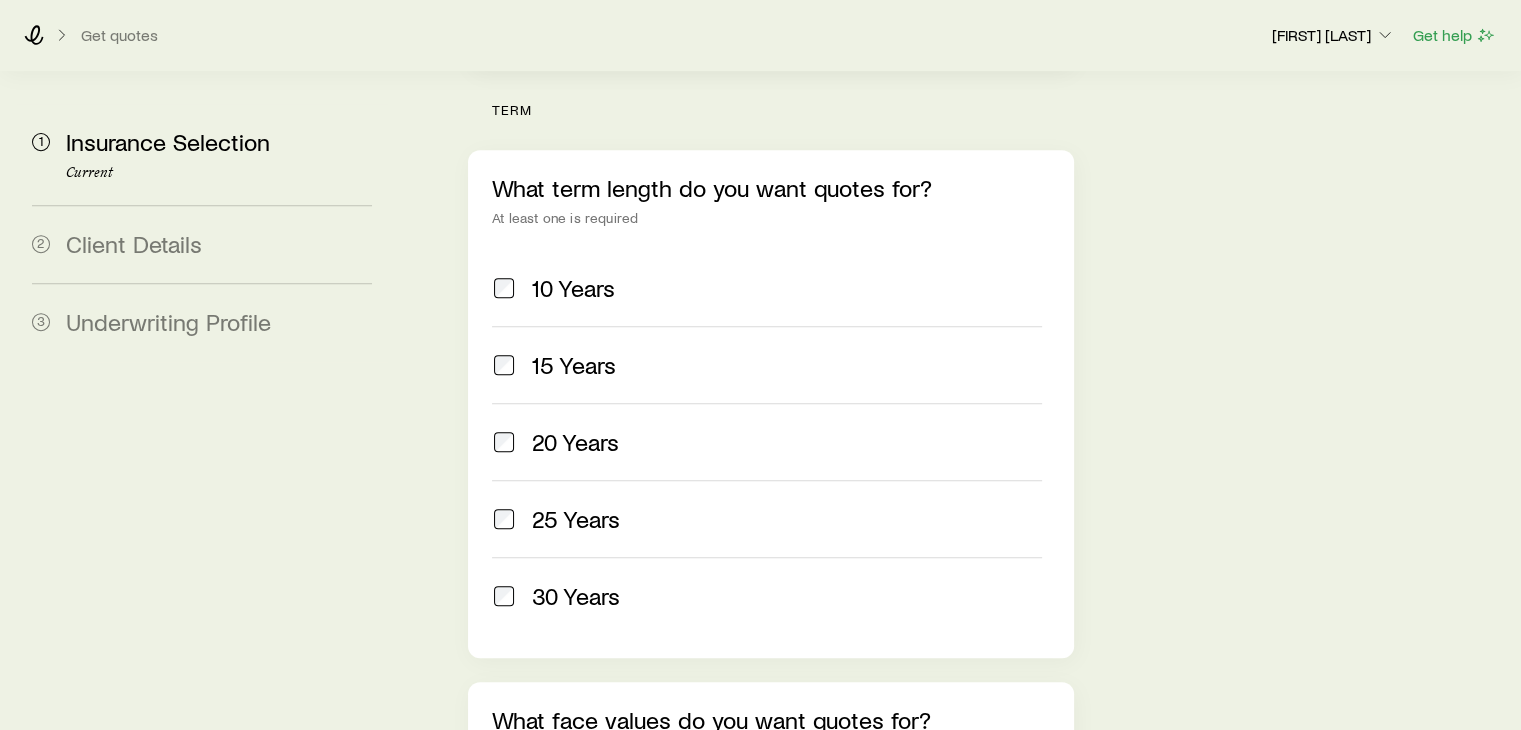 click on "10 Years" at bounding box center [573, 288] 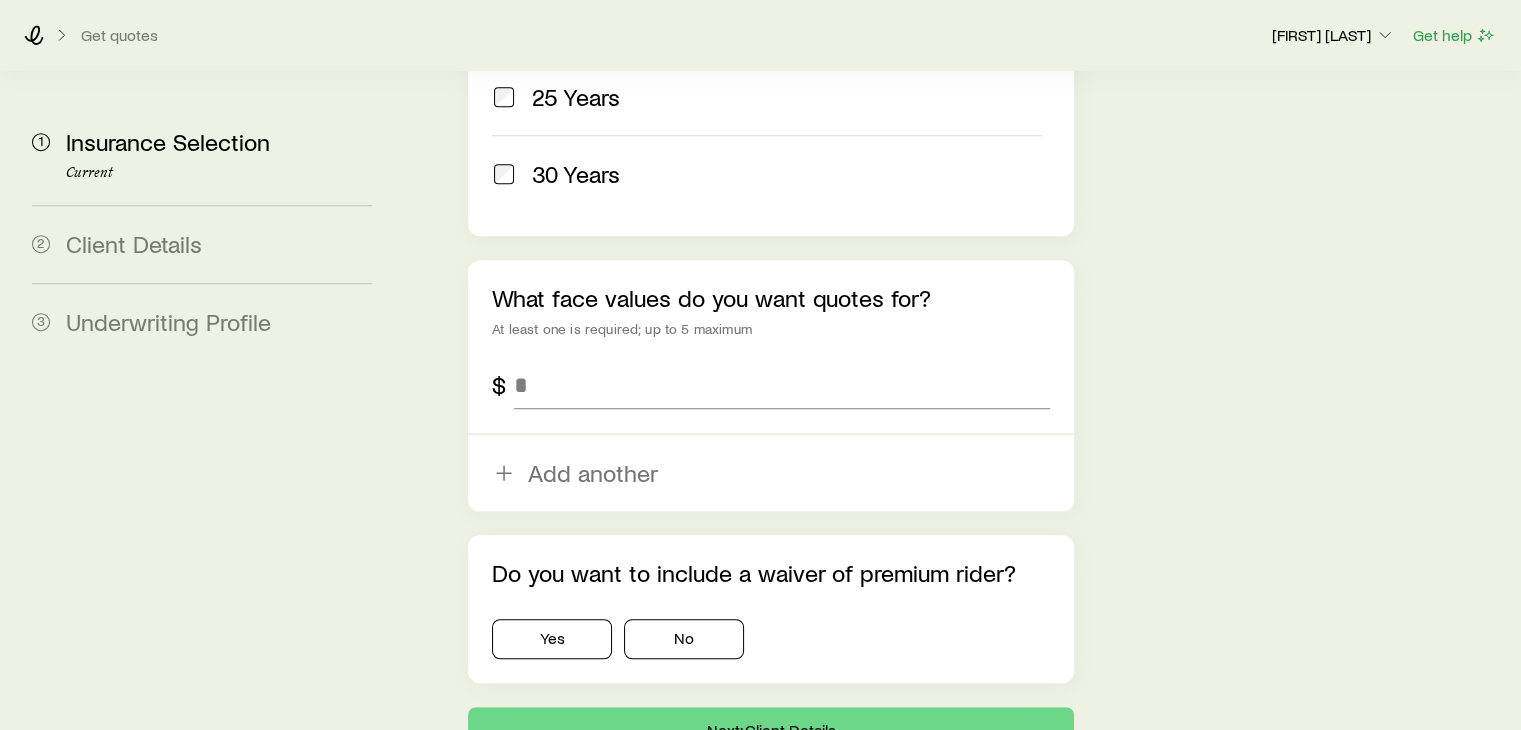 scroll, scrollTop: 1255, scrollLeft: 0, axis: vertical 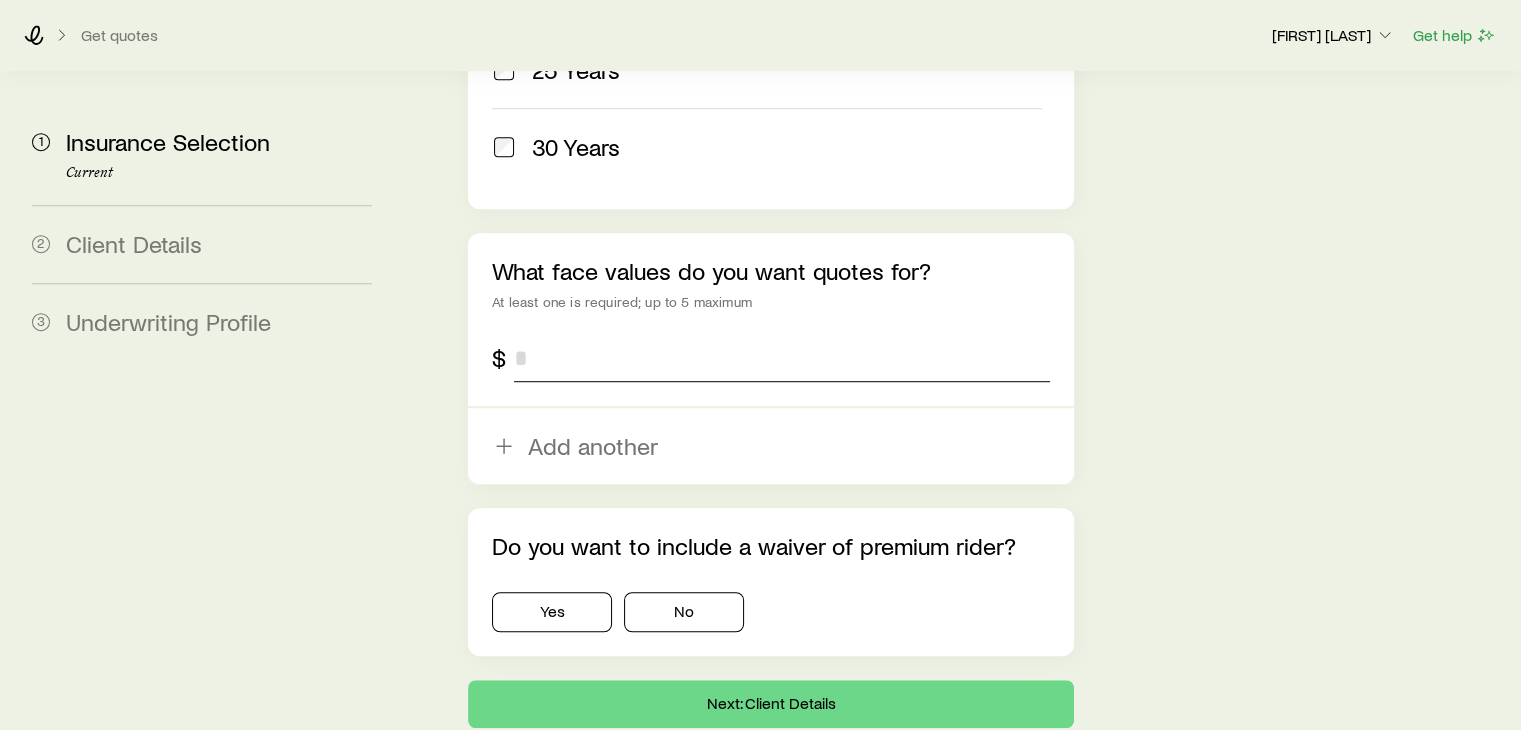 click at bounding box center [781, 358] 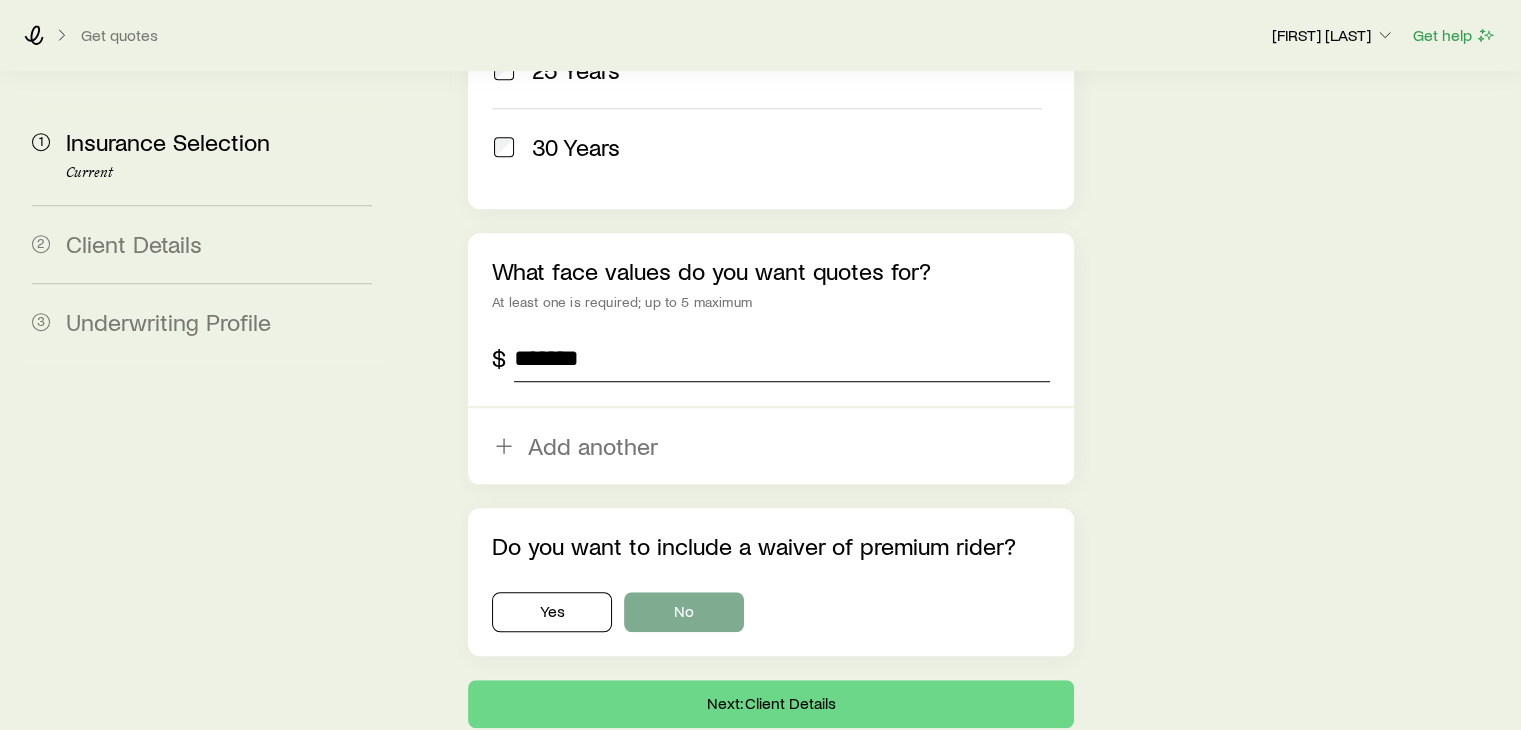 type on "*******" 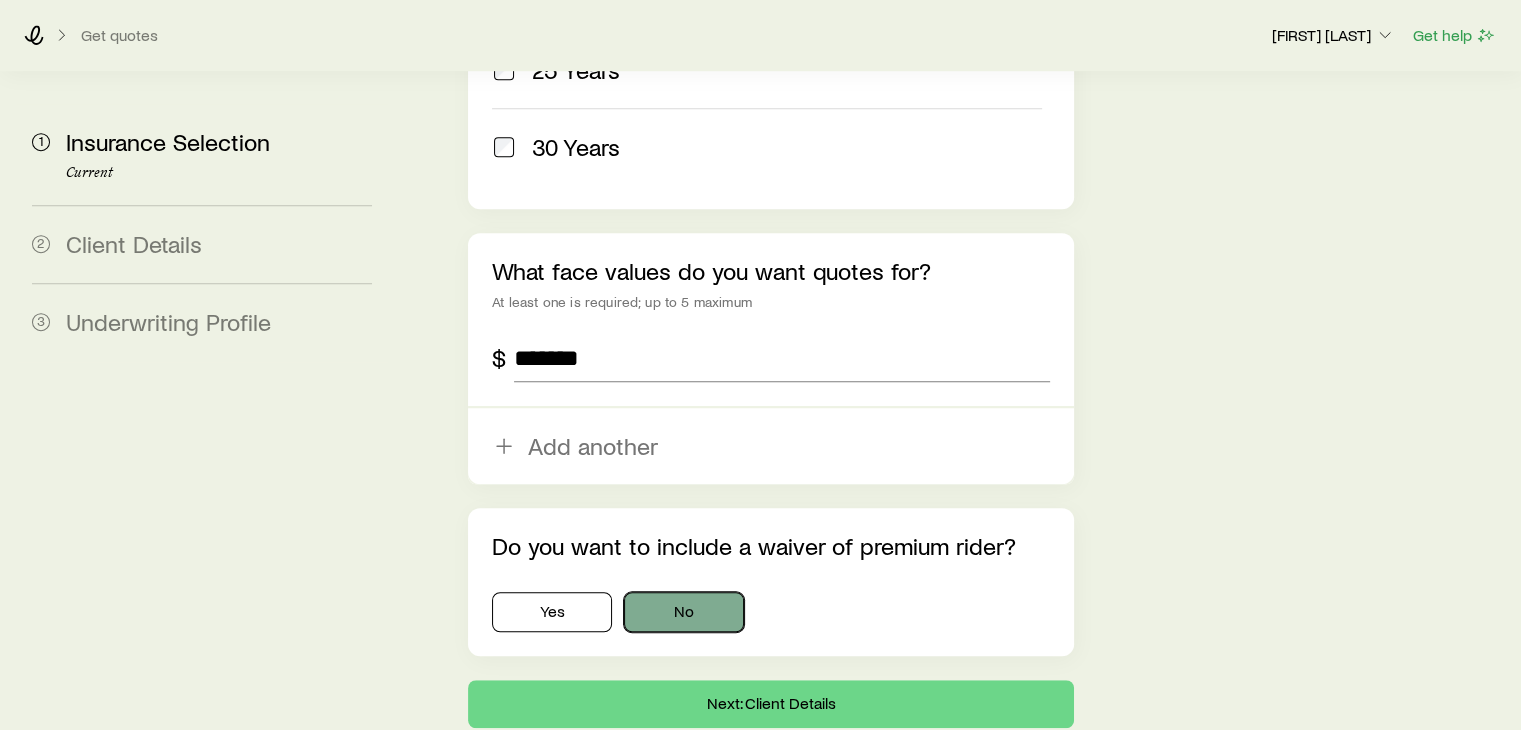 click on "No" at bounding box center (684, 612) 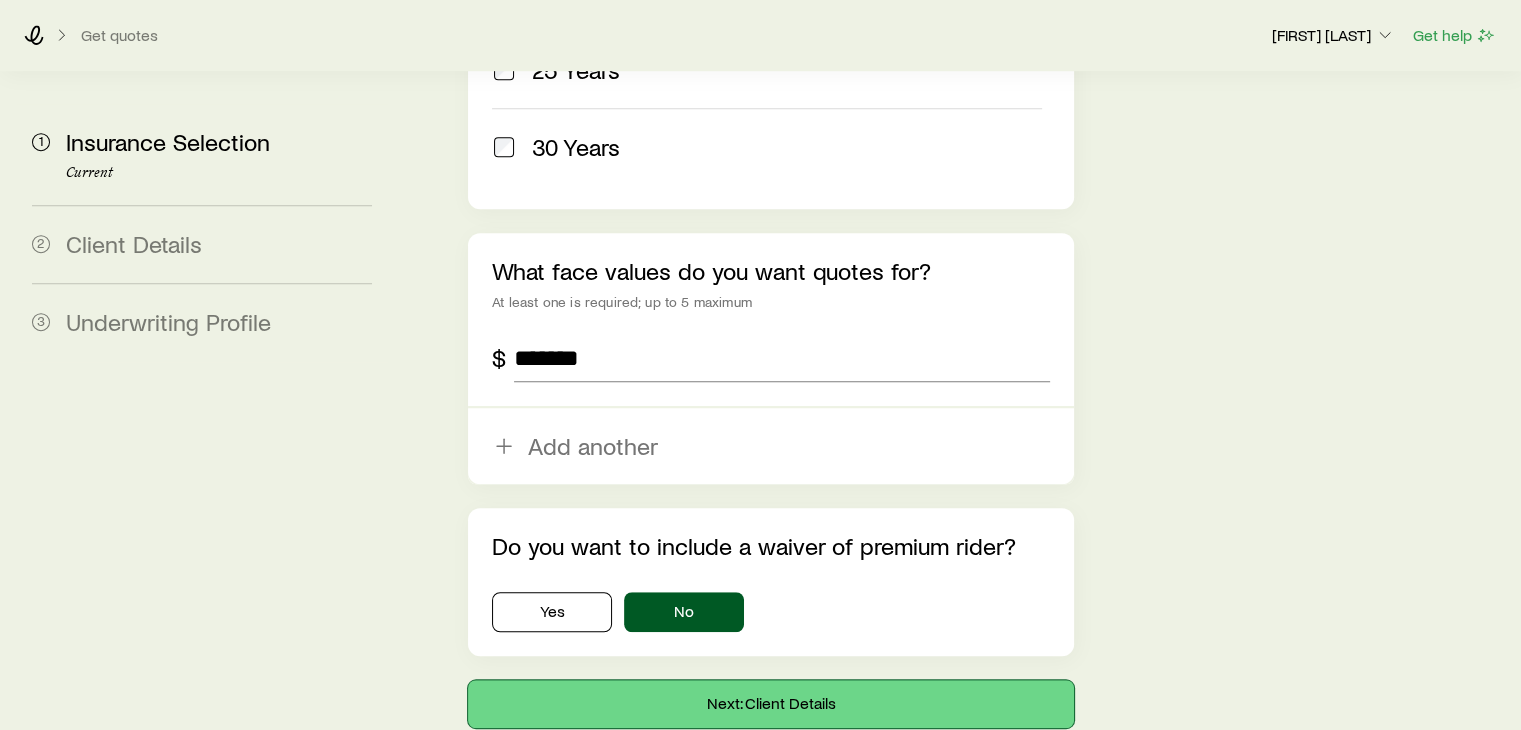 click on "Next: Client Details" at bounding box center [770, 704] 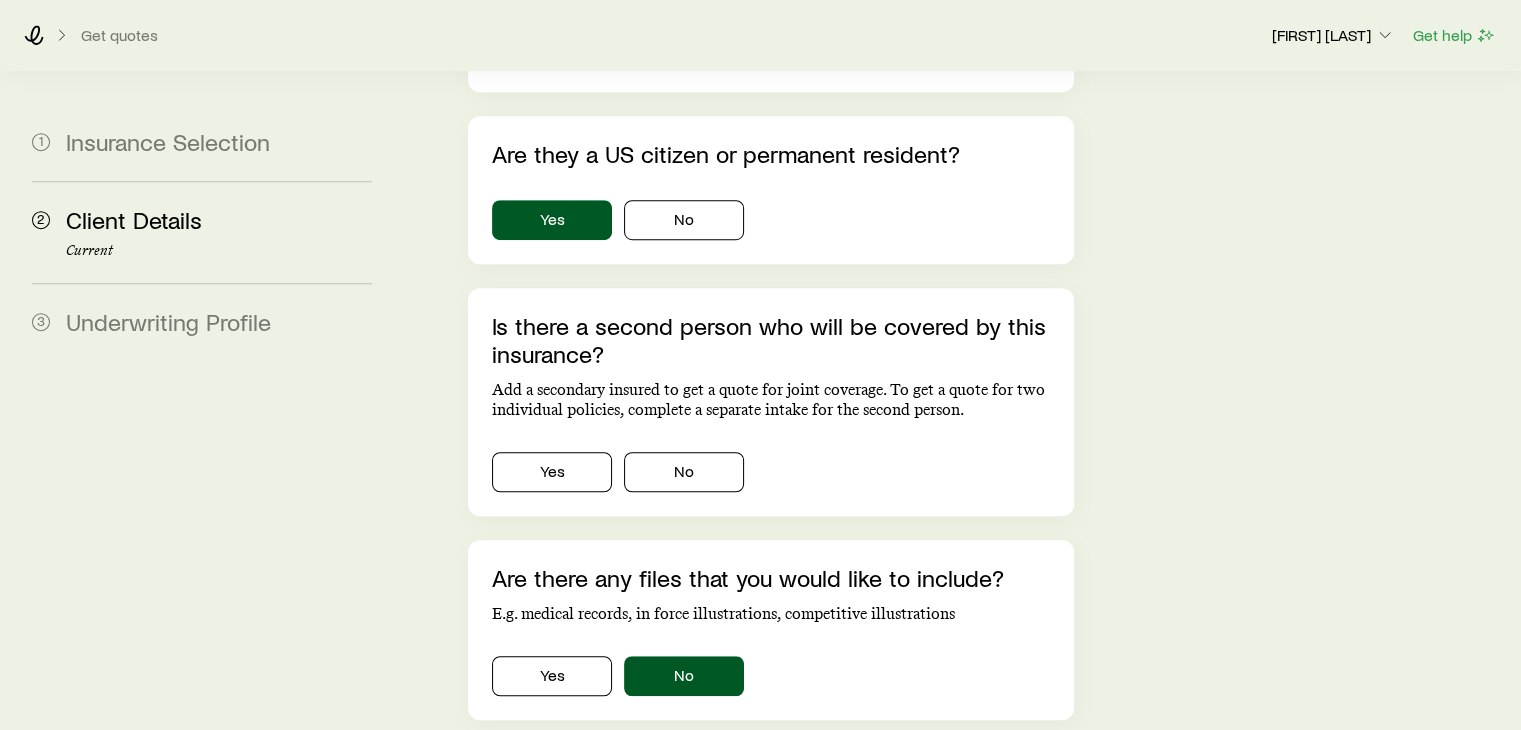 scroll, scrollTop: 0, scrollLeft: 0, axis: both 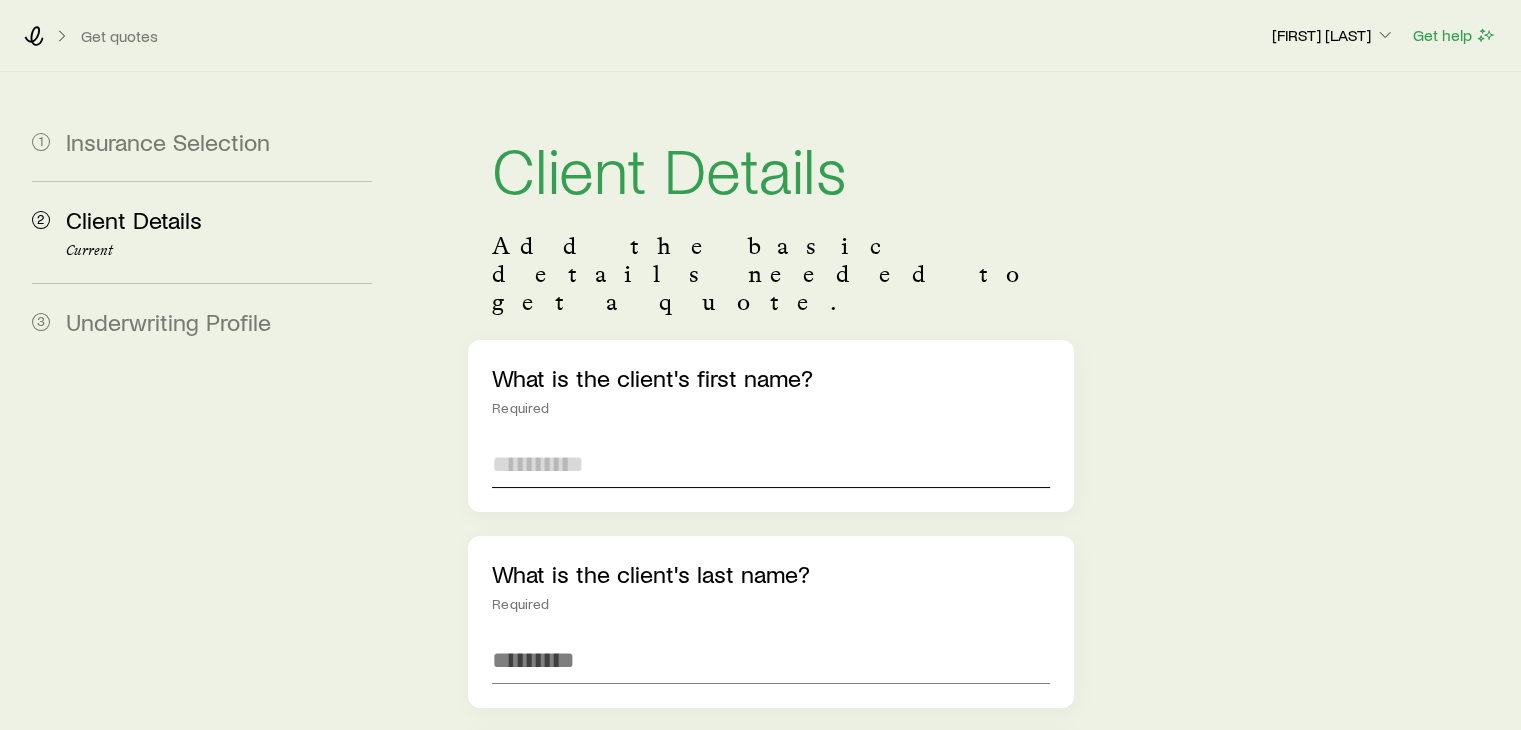 click at bounding box center [770, 464] 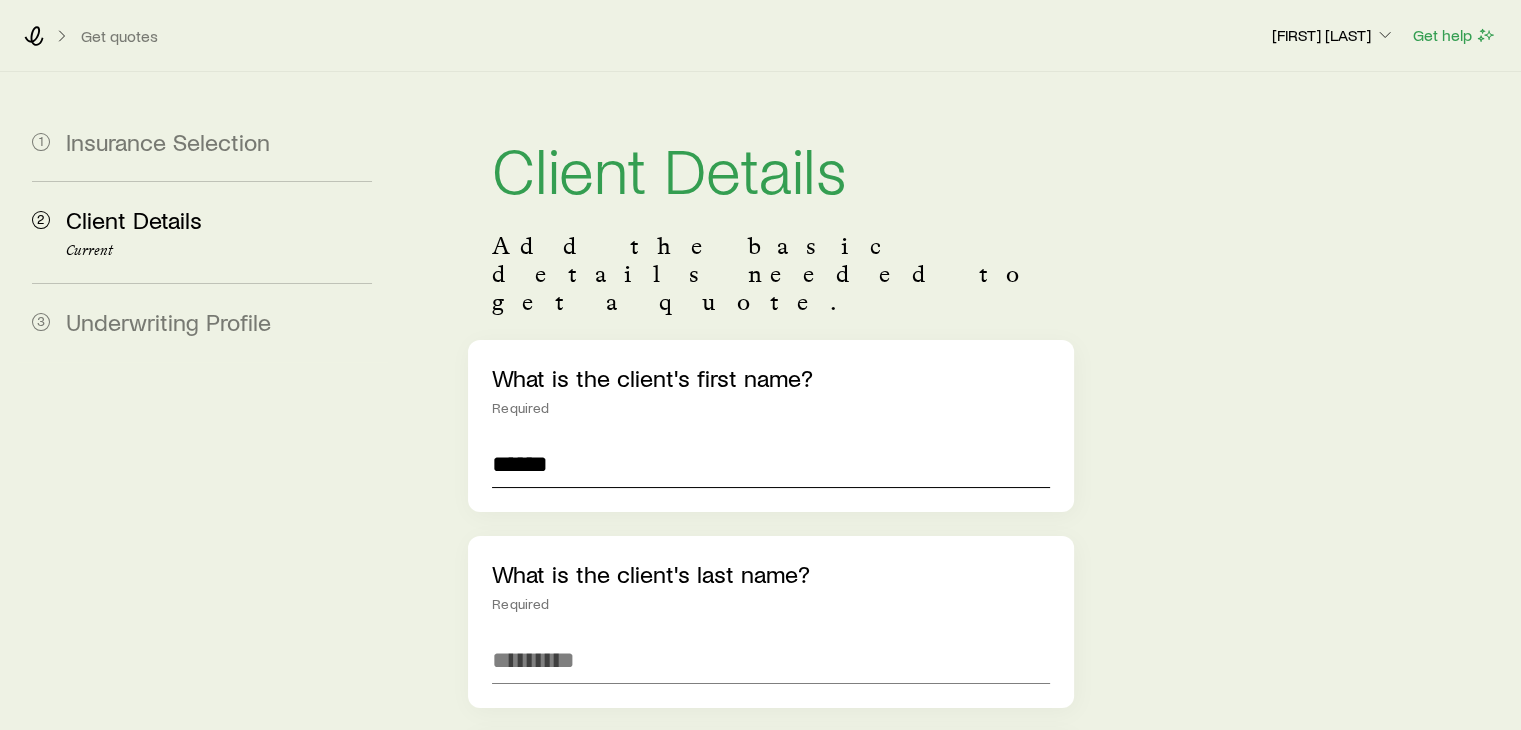 type on "******" 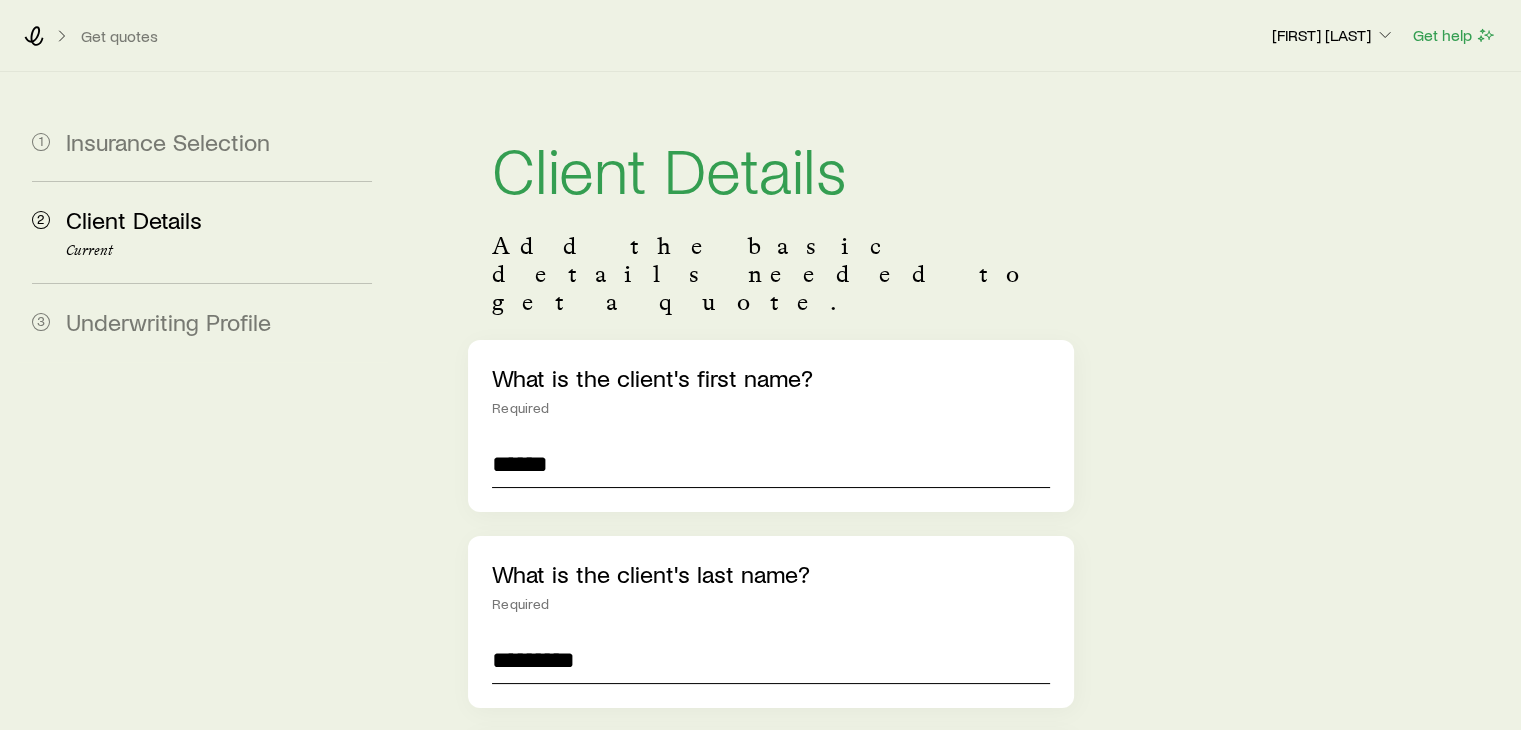 type on "*********" 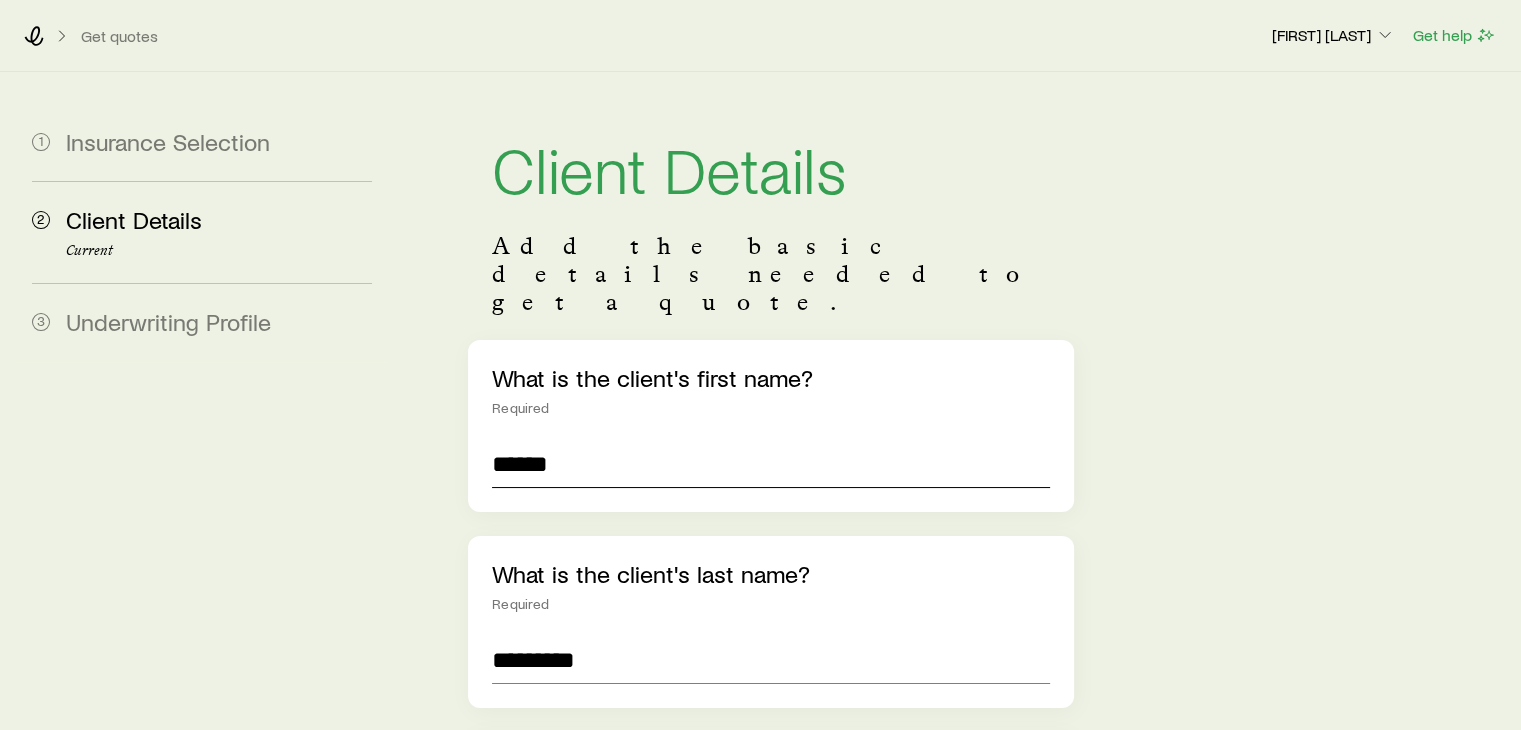 scroll, scrollTop: 435, scrollLeft: 0, axis: vertical 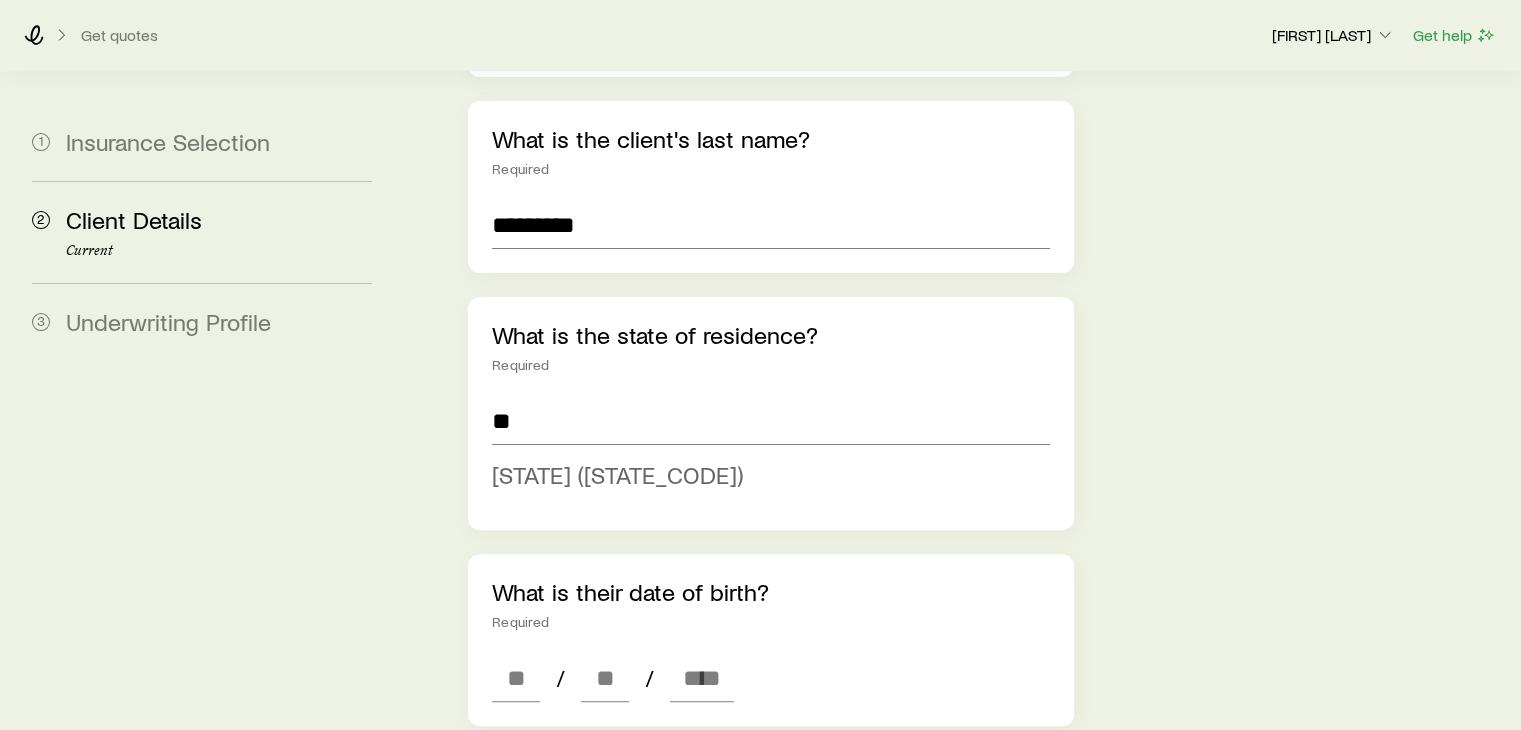 click on "[STATE] ([STATE_CODE])" at bounding box center [617, 474] 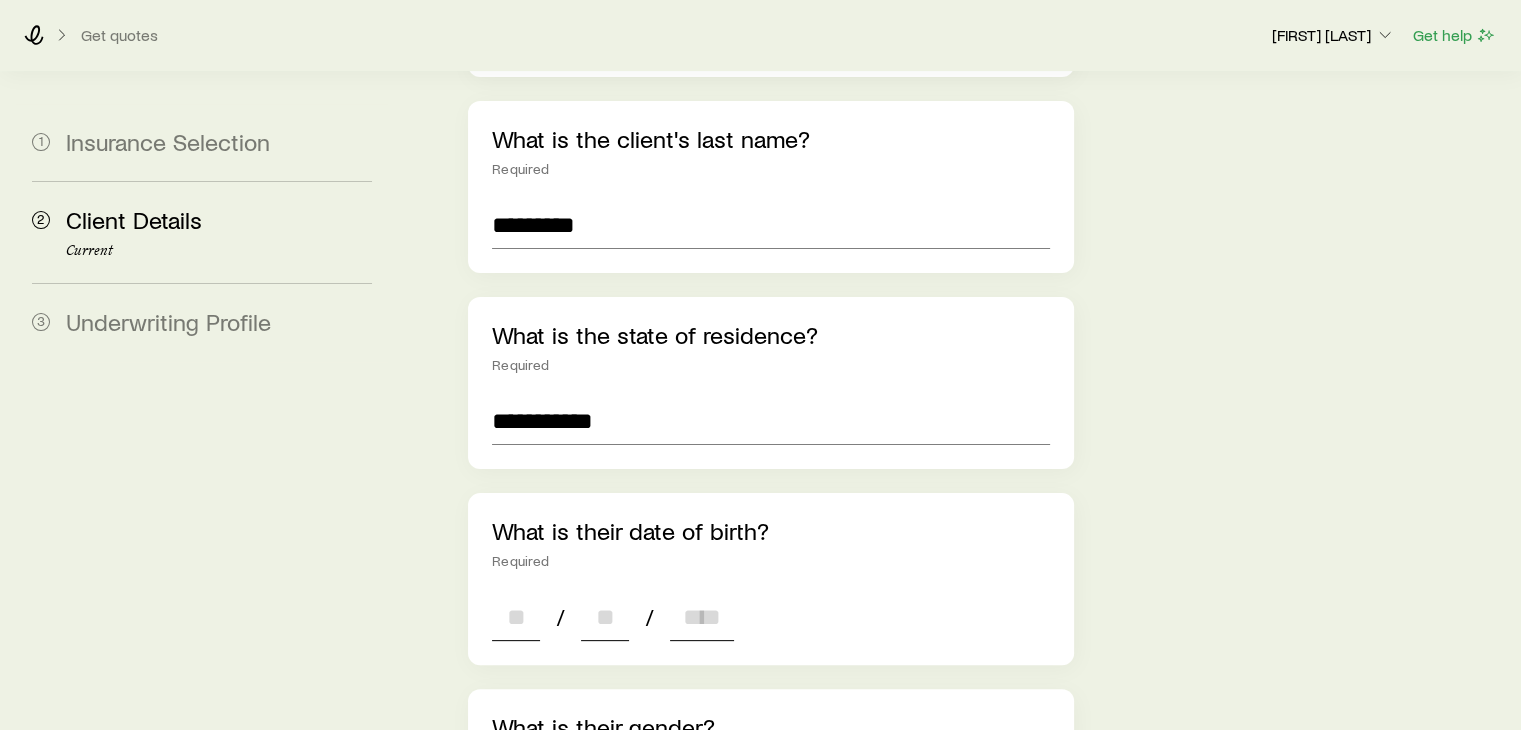 click at bounding box center (516, 617) 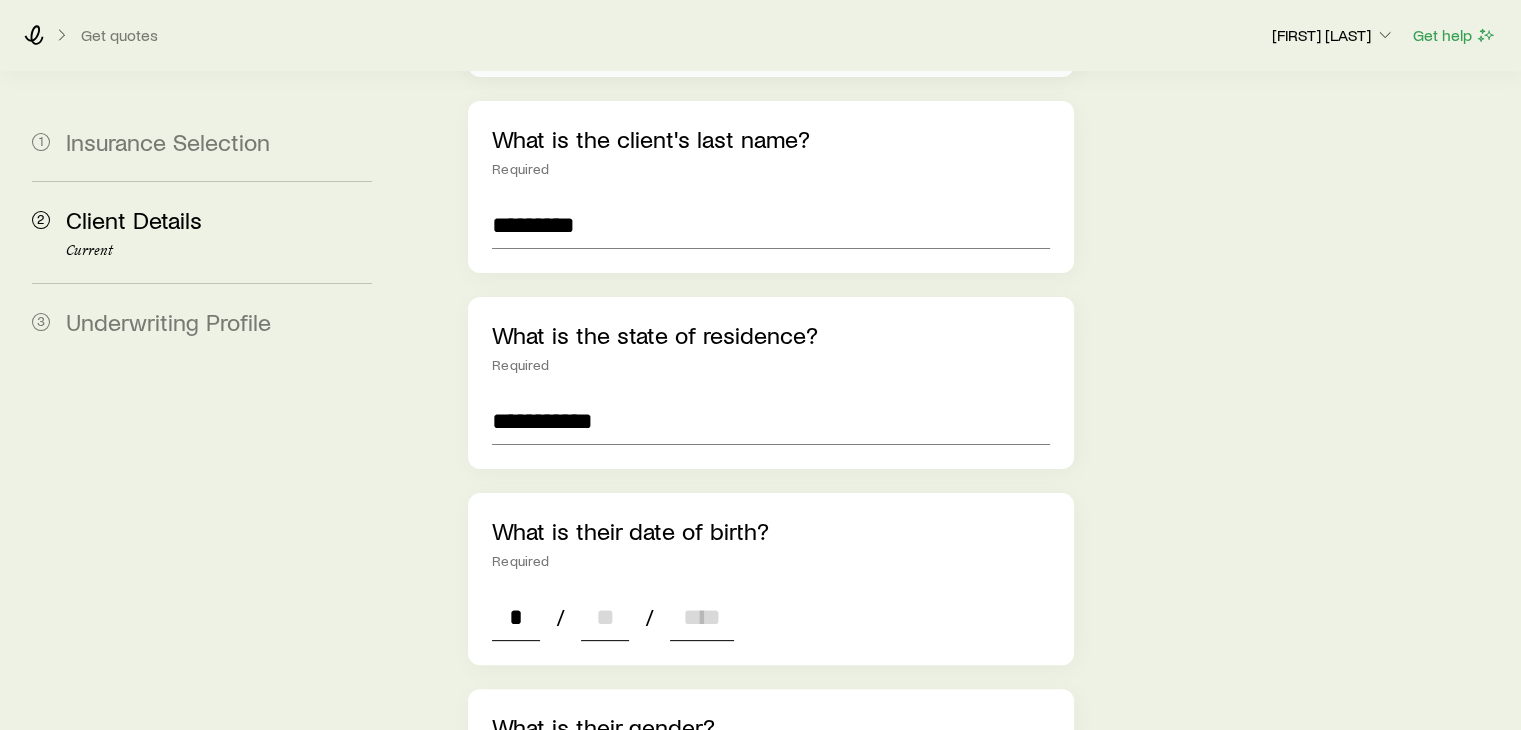 type on "*" 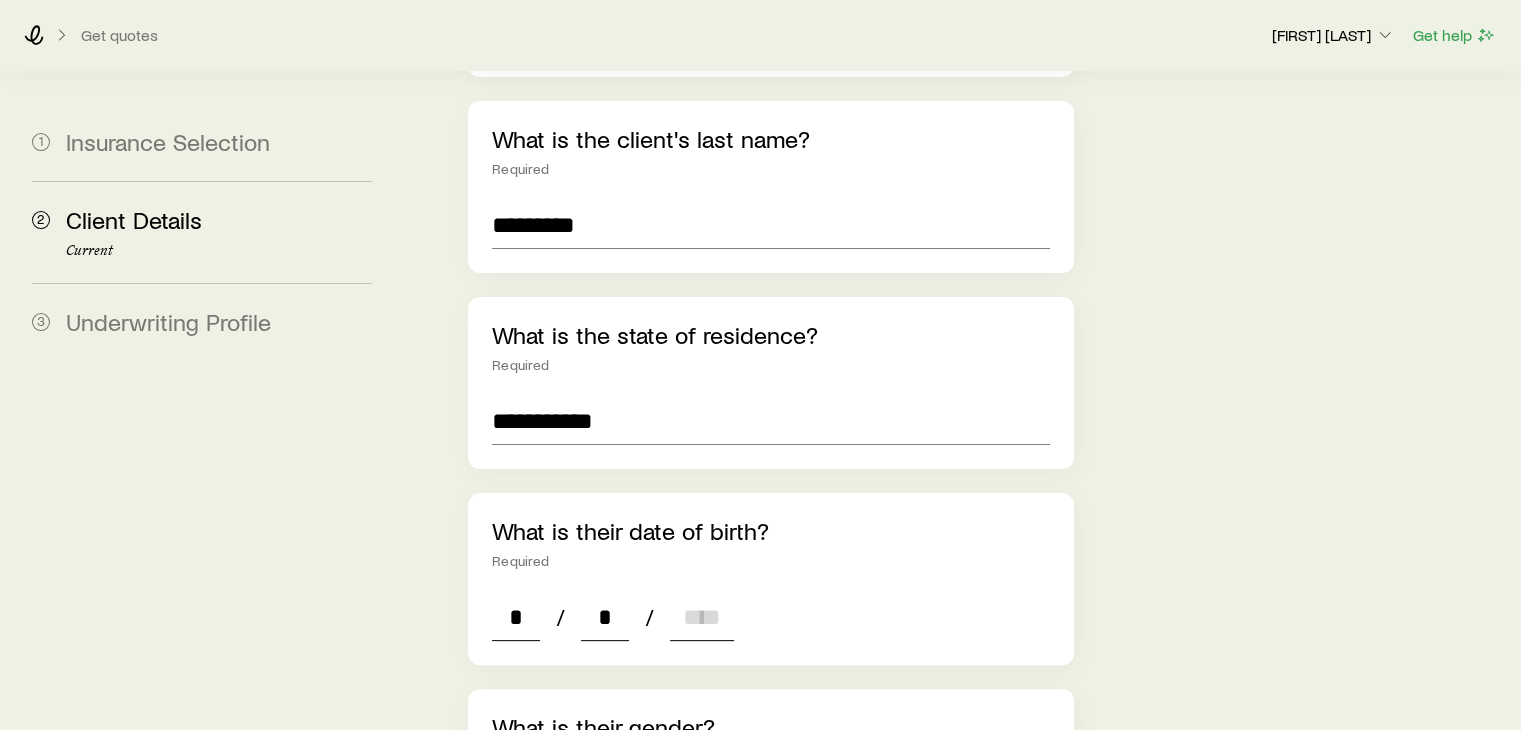 type on "**" 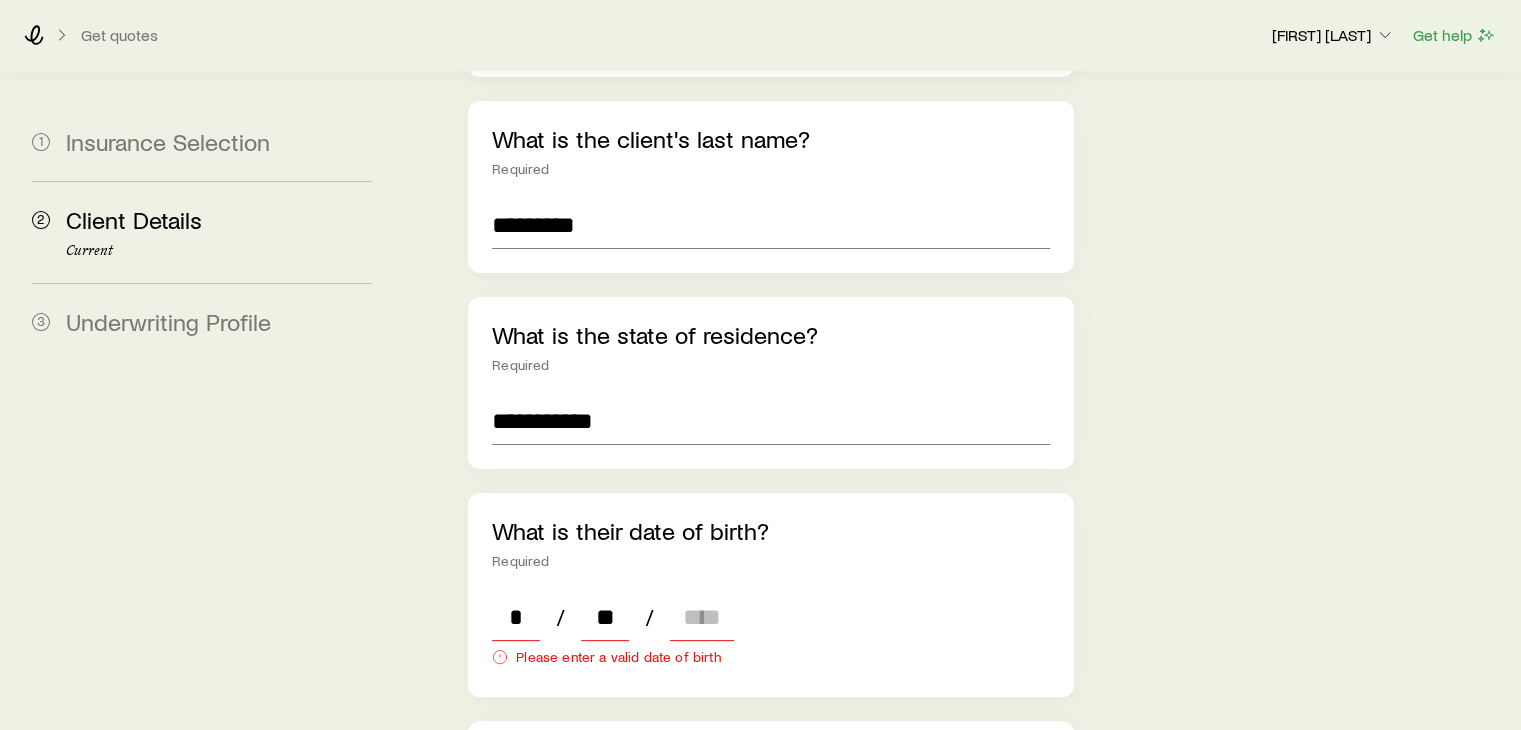 scroll, scrollTop: 831, scrollLeft: 0, axis: vertical 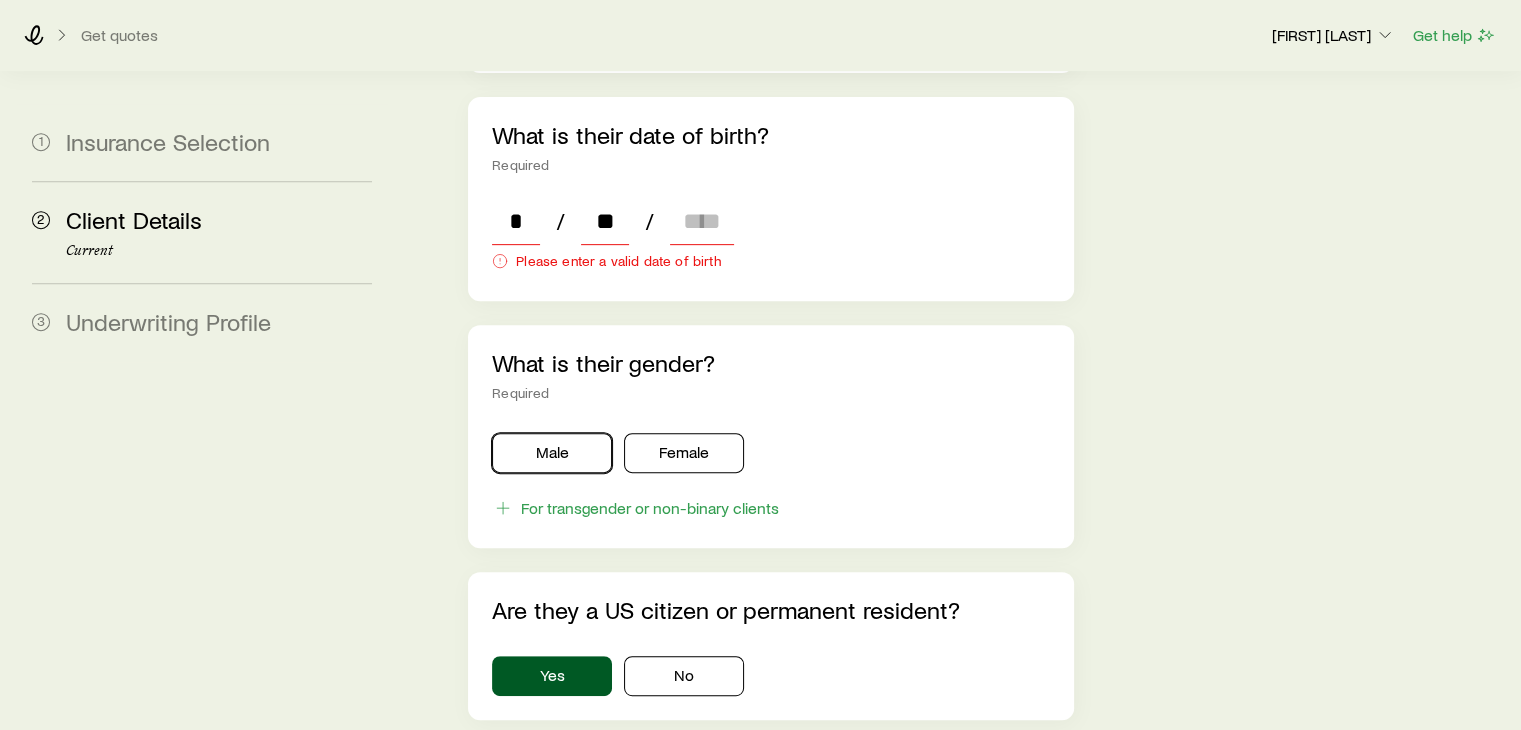 type 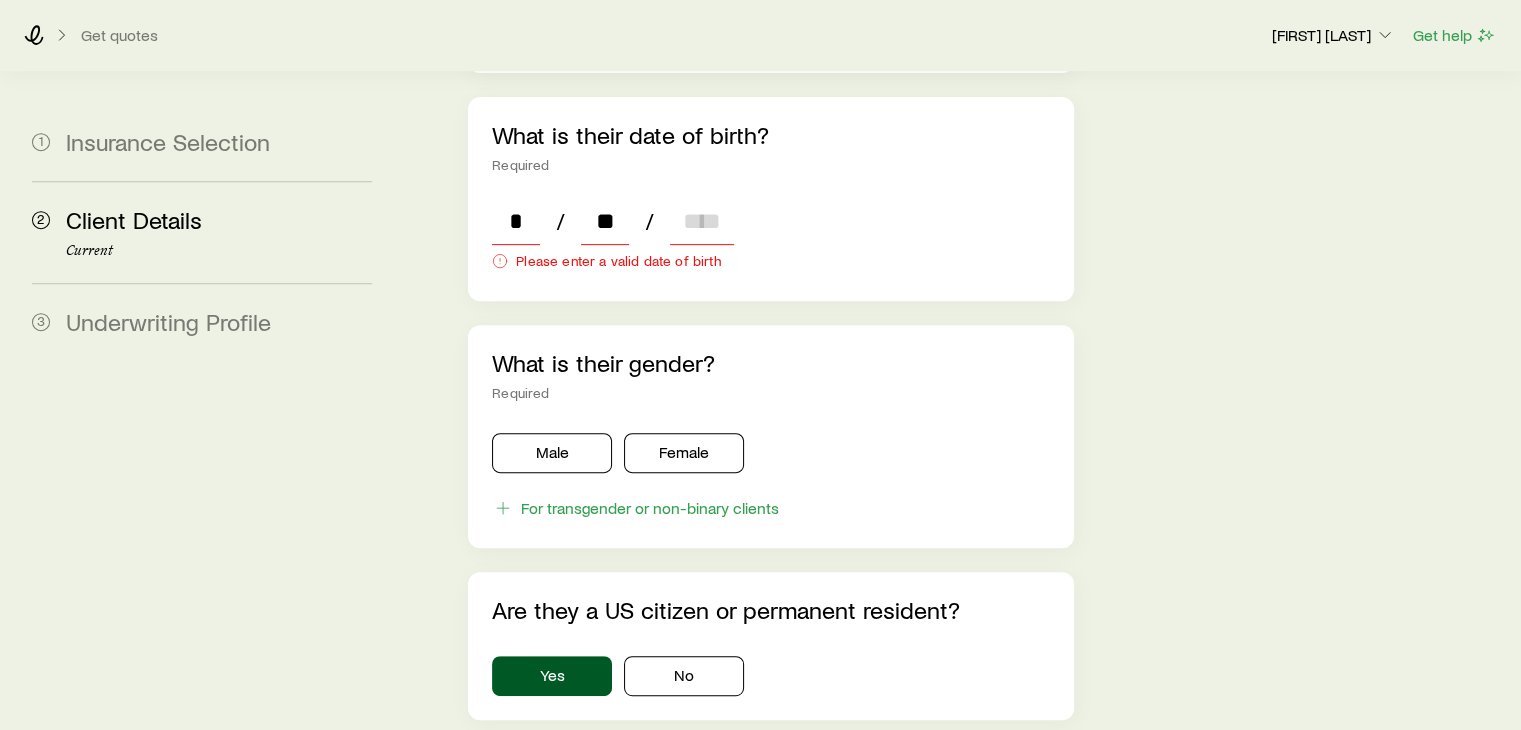 click at bounding box center (702, 221) 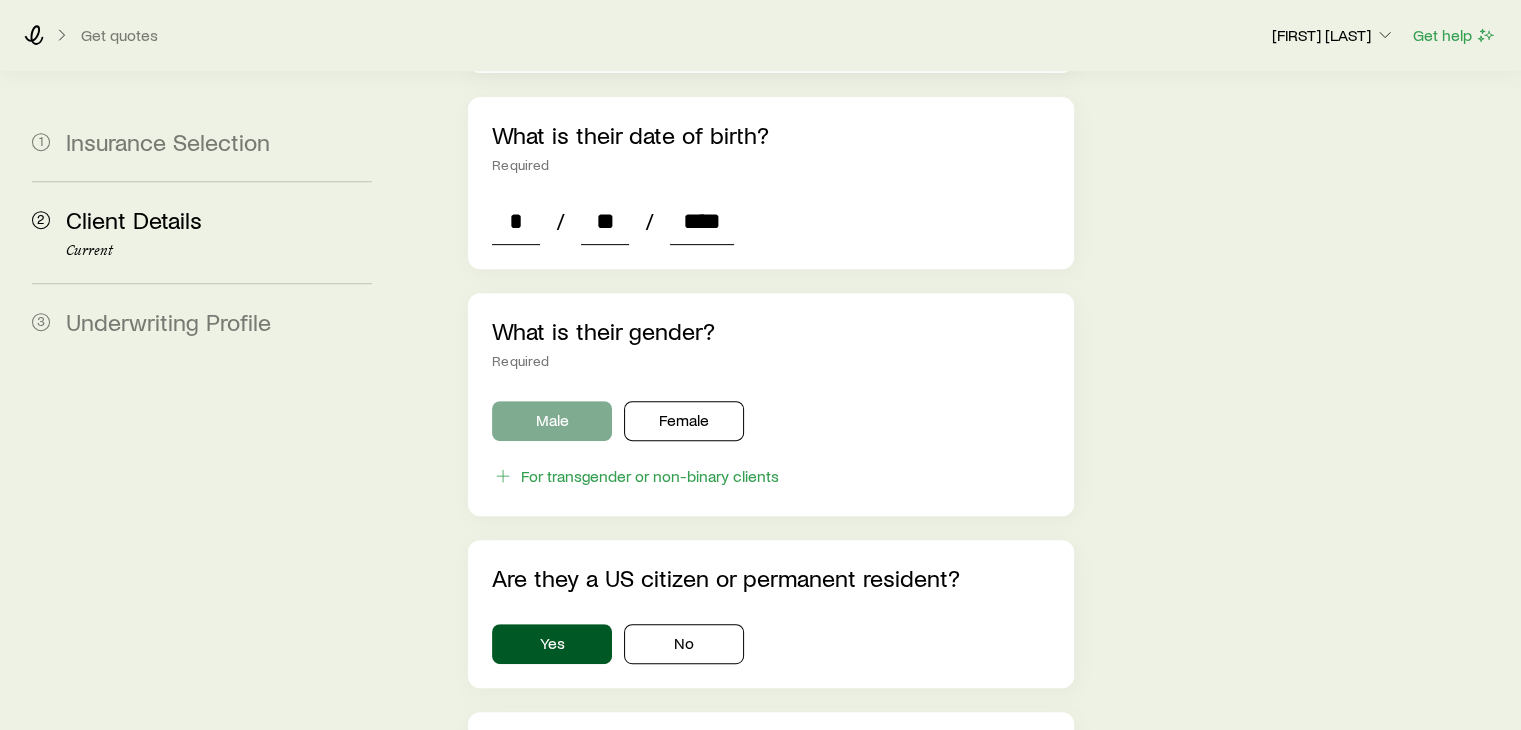type on "****" 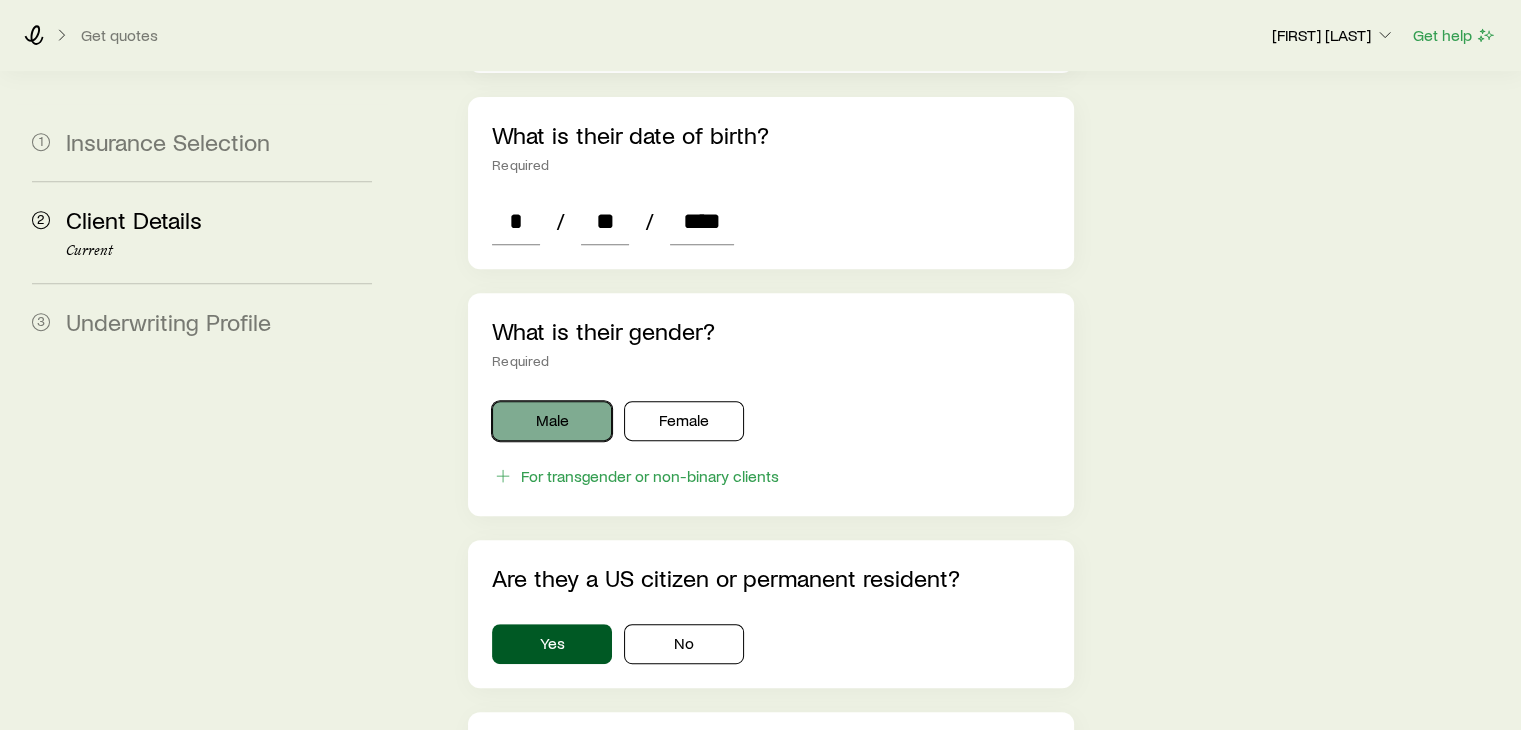 click on "Male" at bounding box center (552, 421) 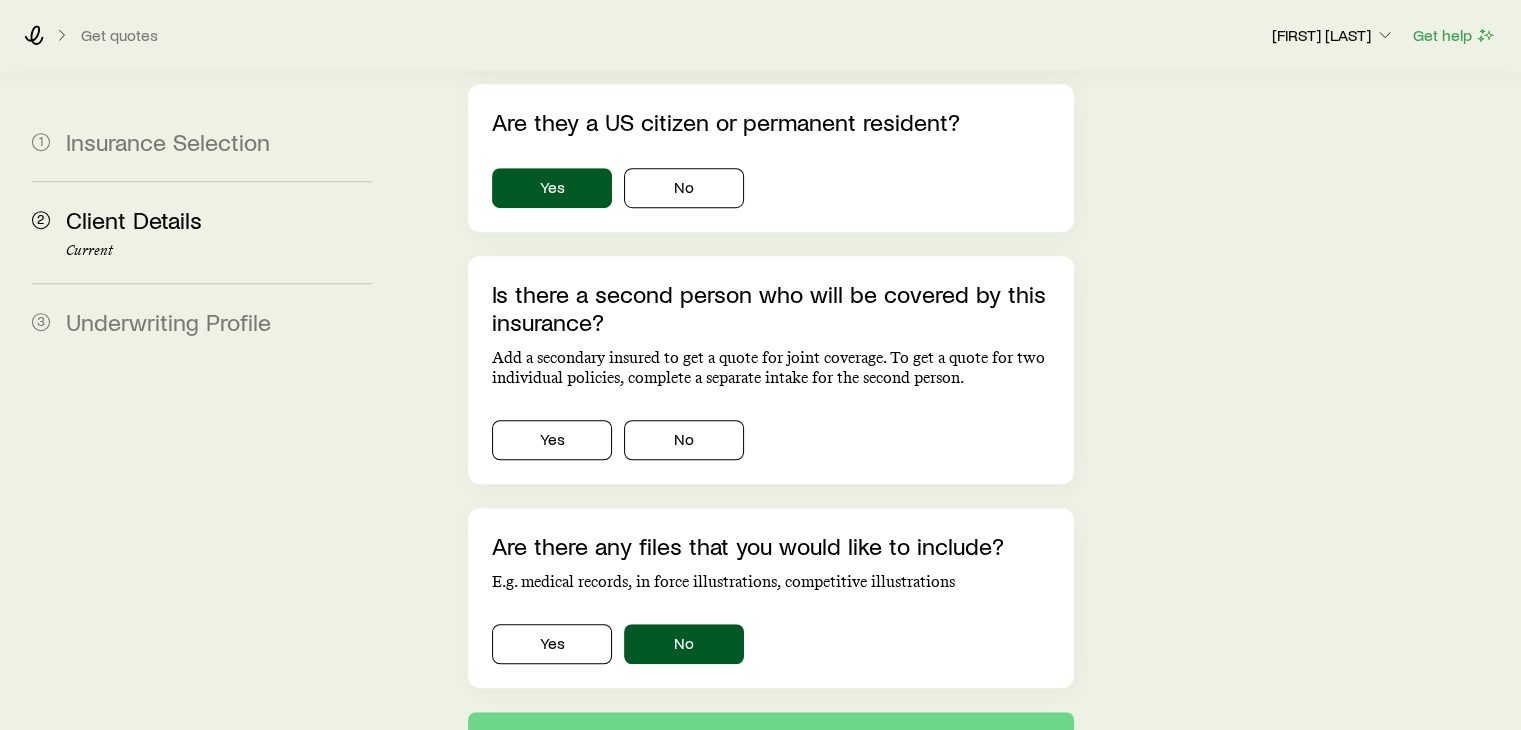 scroll, scrollTop: 1311, scrollLeft: 0, axis: vertical 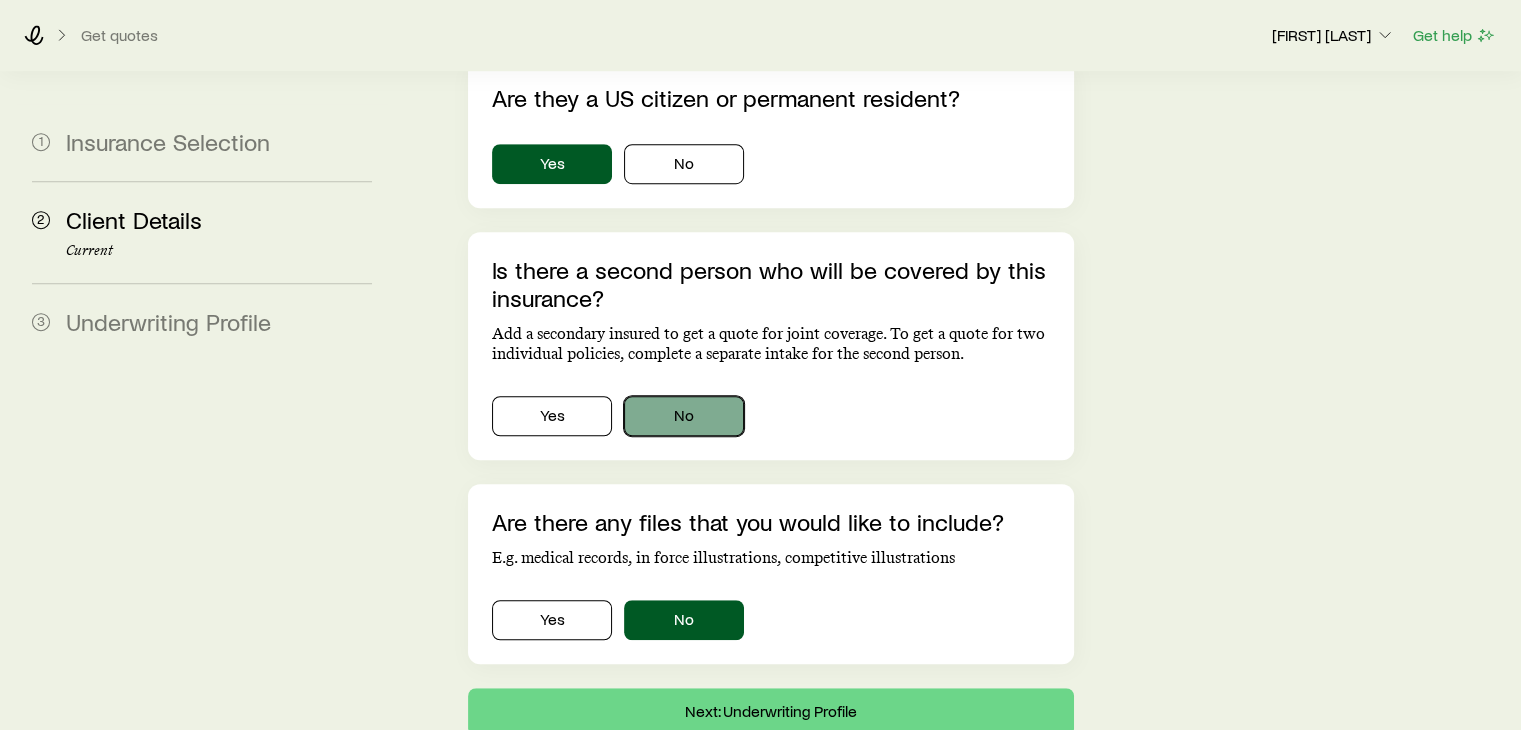 click on "No" at bounding box center [684, 416] 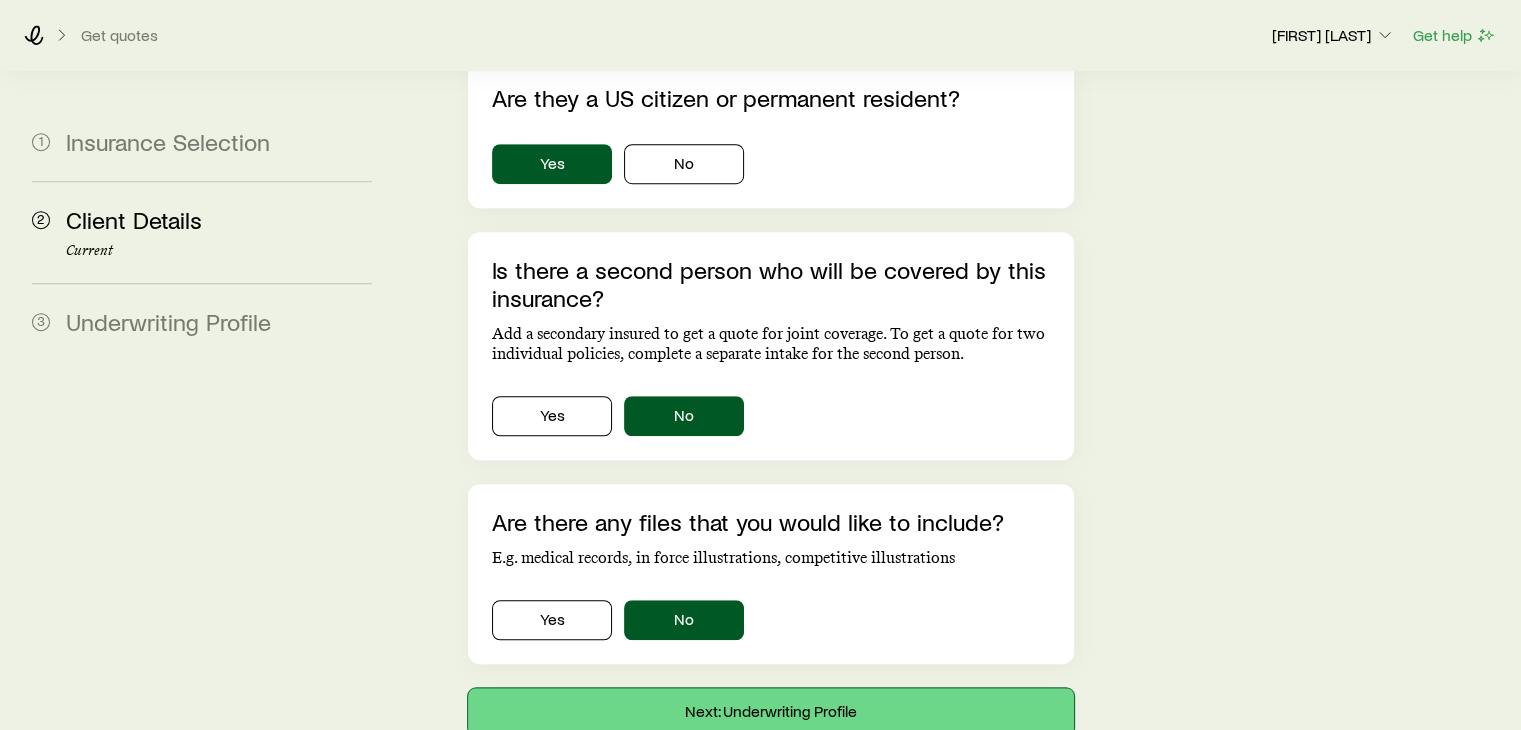 click on "Next: Underwriting Profile" at bounding box center [770, 712] 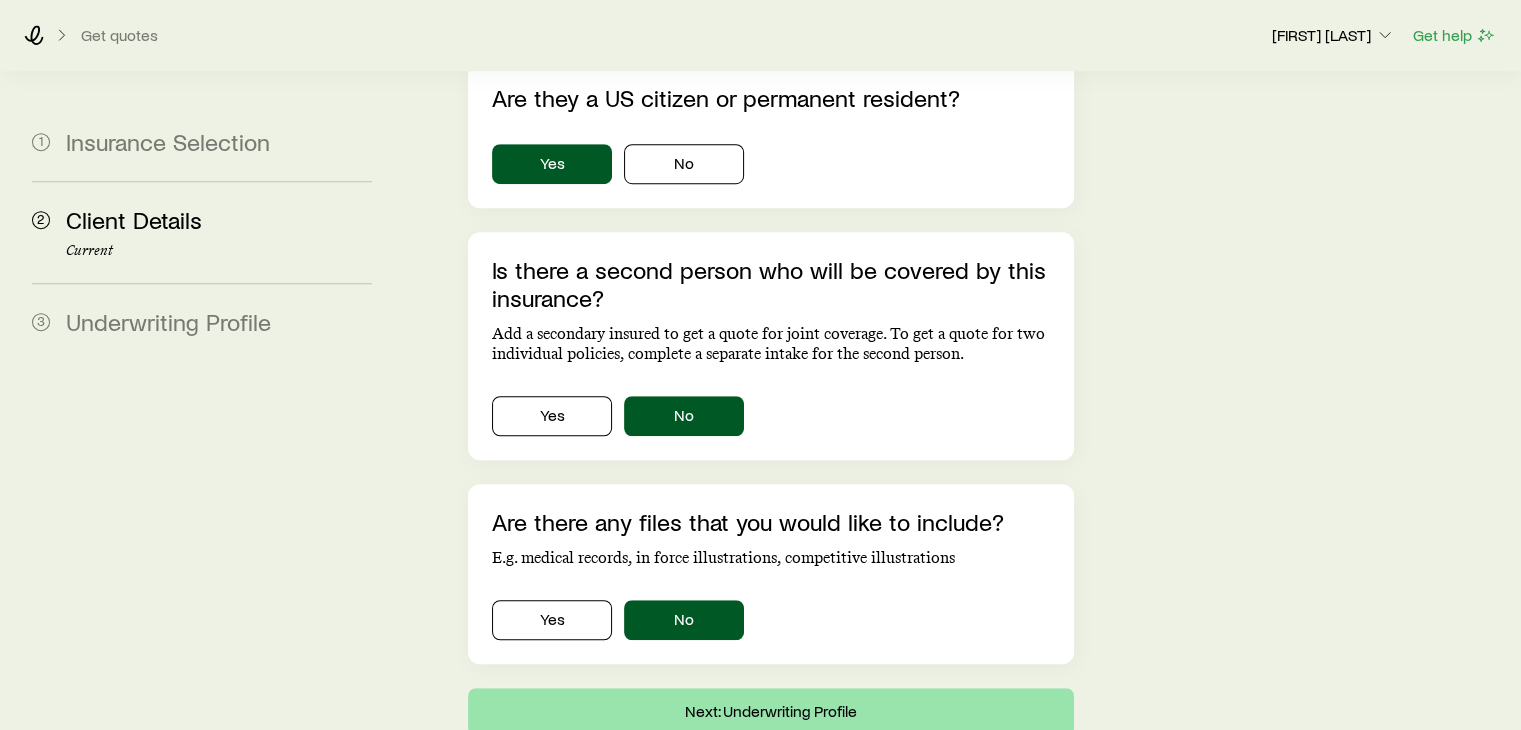 scroll, scrollTop: 0, scrollLeft: 0, axis: both 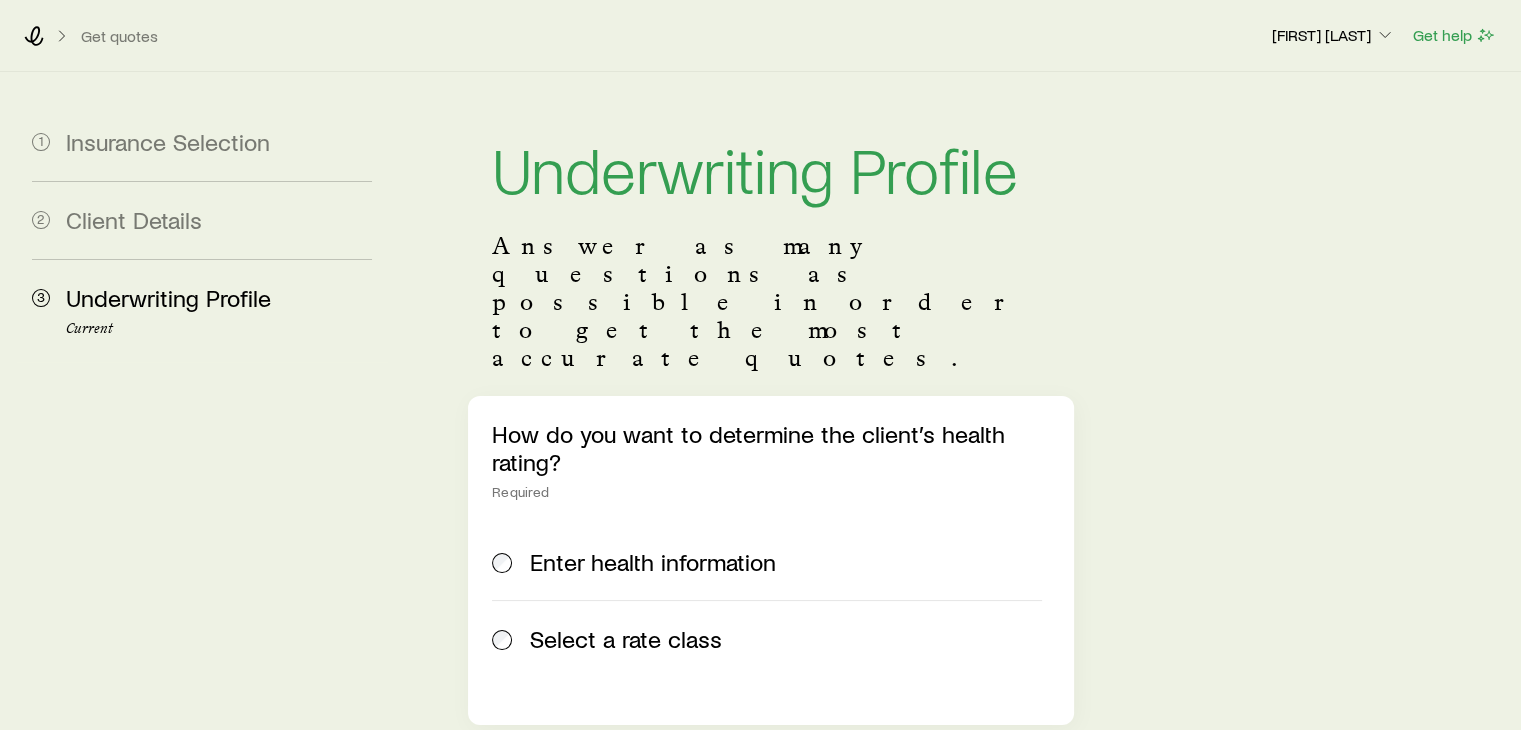 click on "Select a rate class" at bounding box center [626, 639] 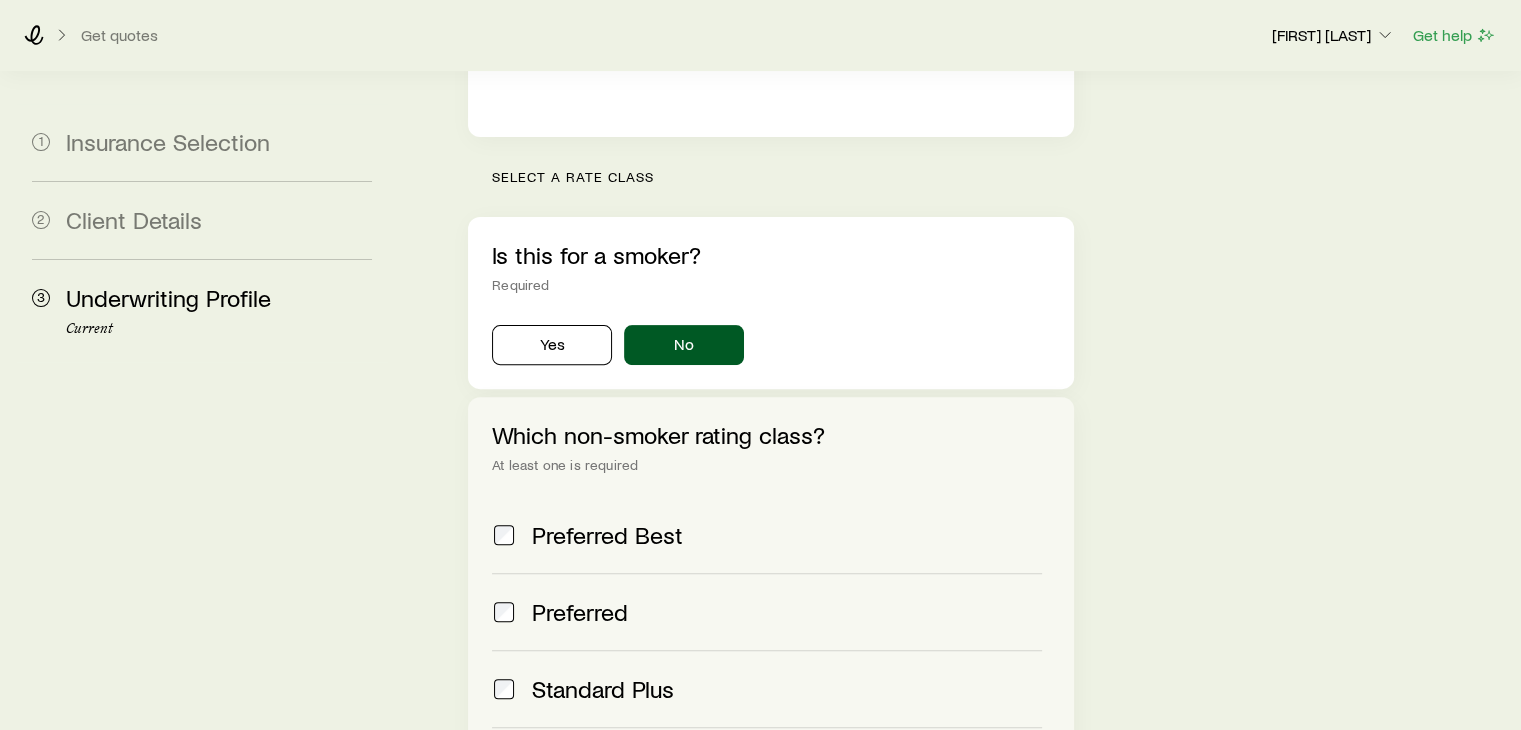 scroll, scrollTop: 637, scrollLeft: 0, axis: vertical 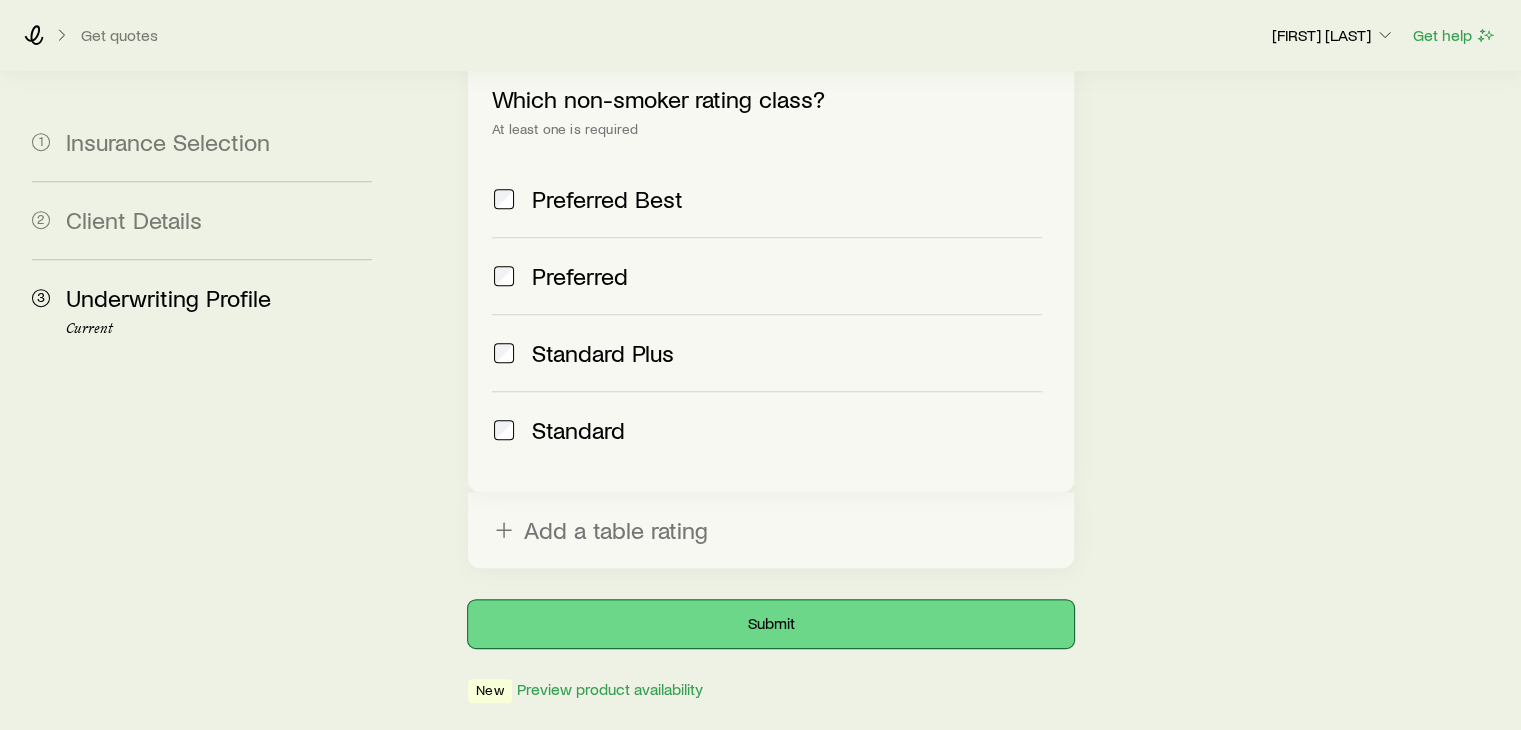 click on "Submit" at bounding box center [770, 624] 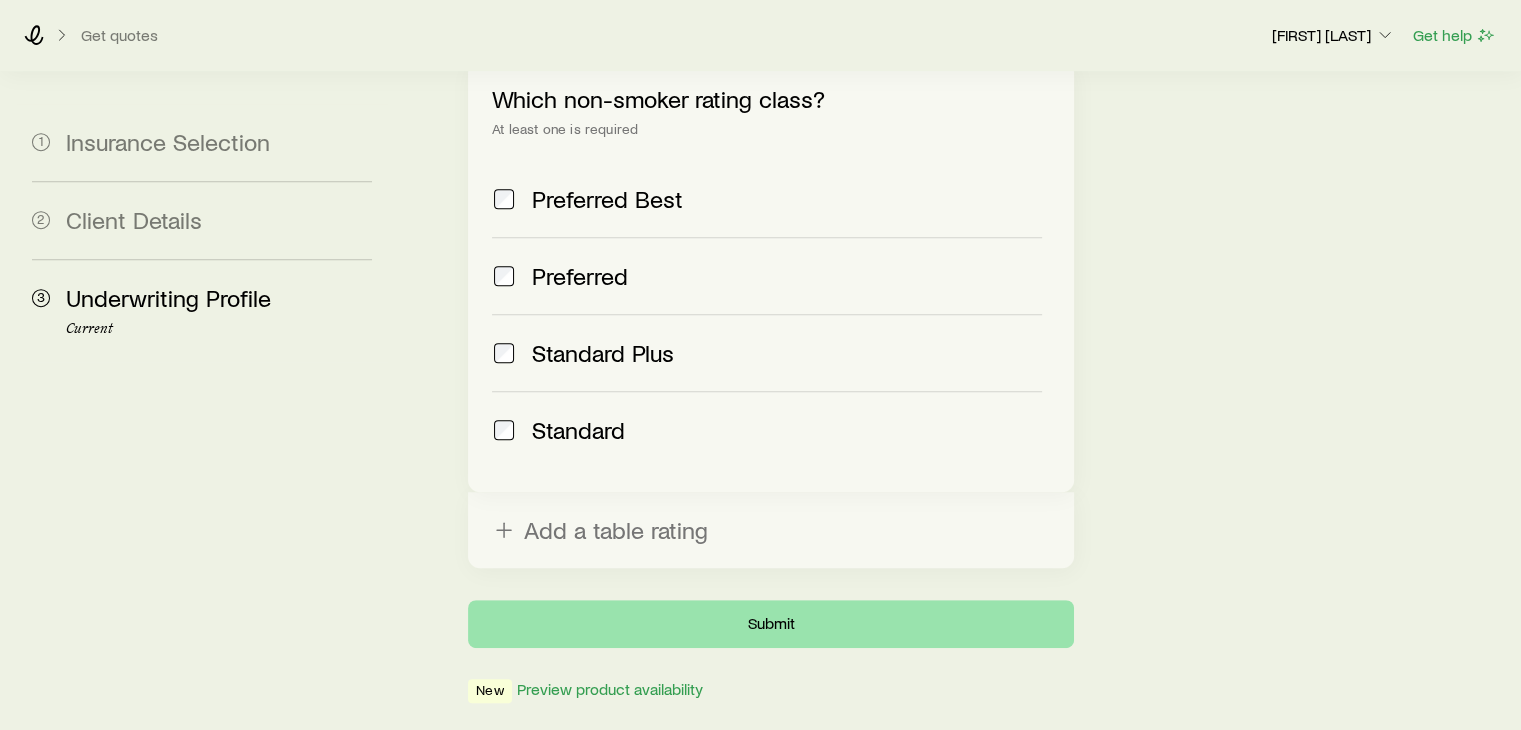 scroll, scrollTop: 0, scrollLeft: 0, axis: both 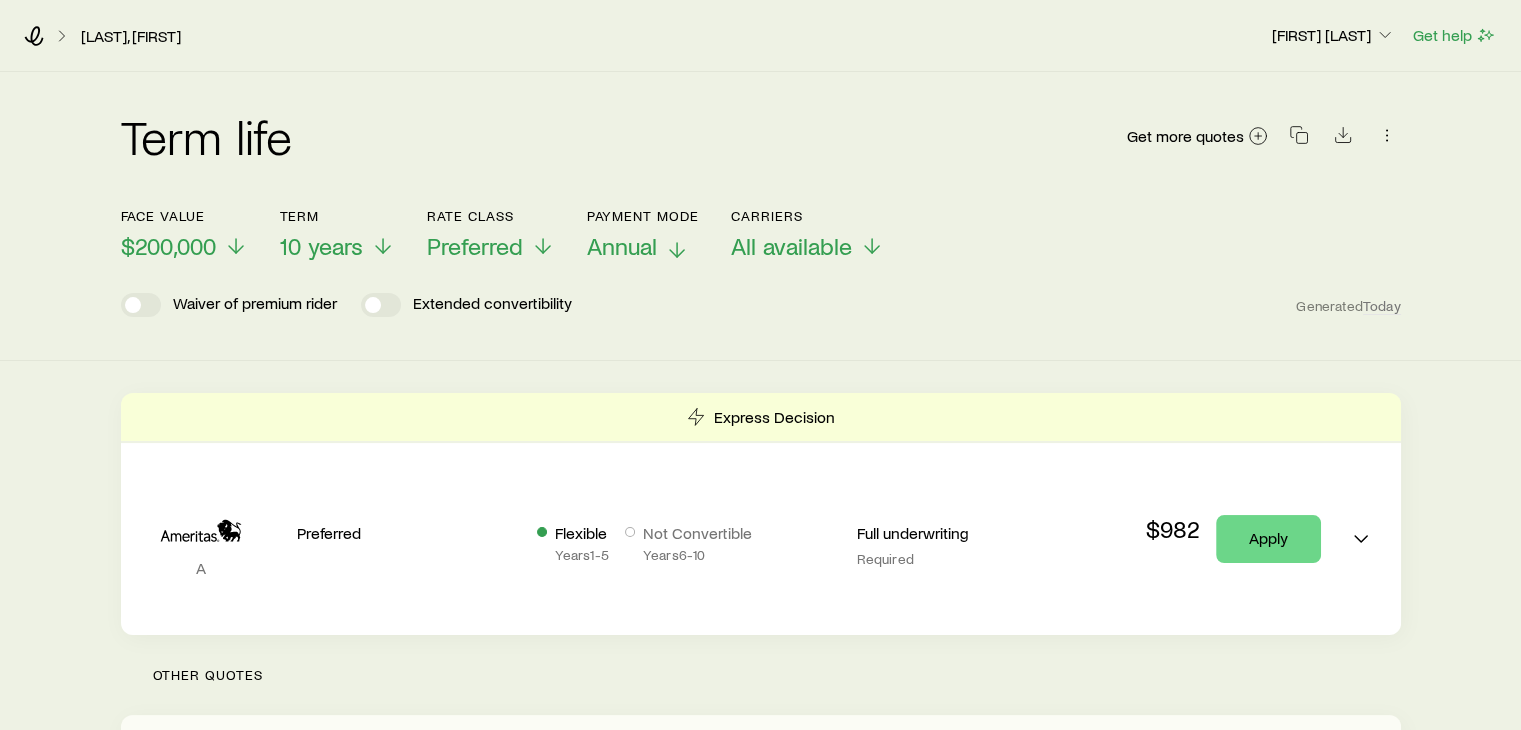 click on "Annual" at bounding box center [622, 246] 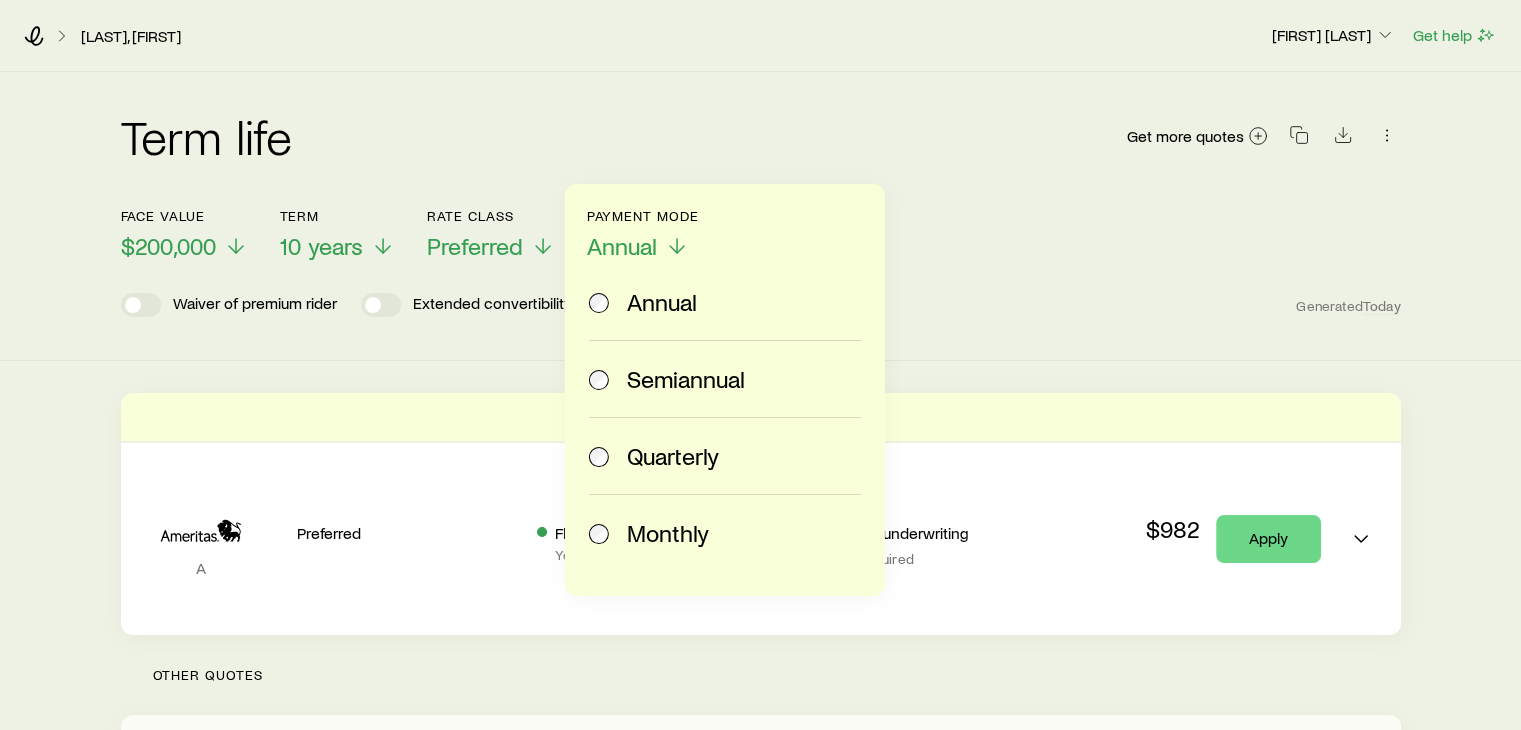 click on "Monthly" at bounding box center (668, 533) 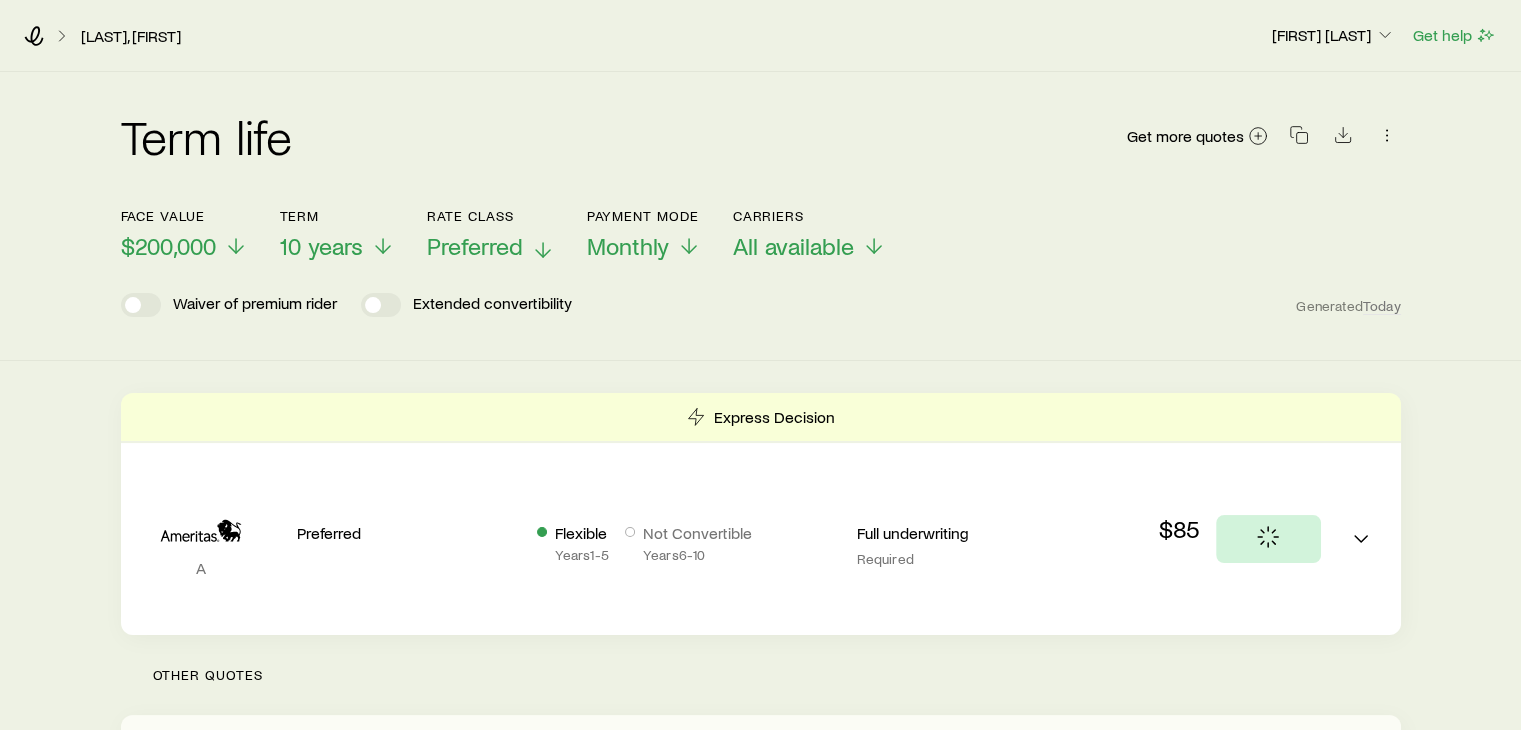 click on "Preferred" at bounding box center (475, 246) 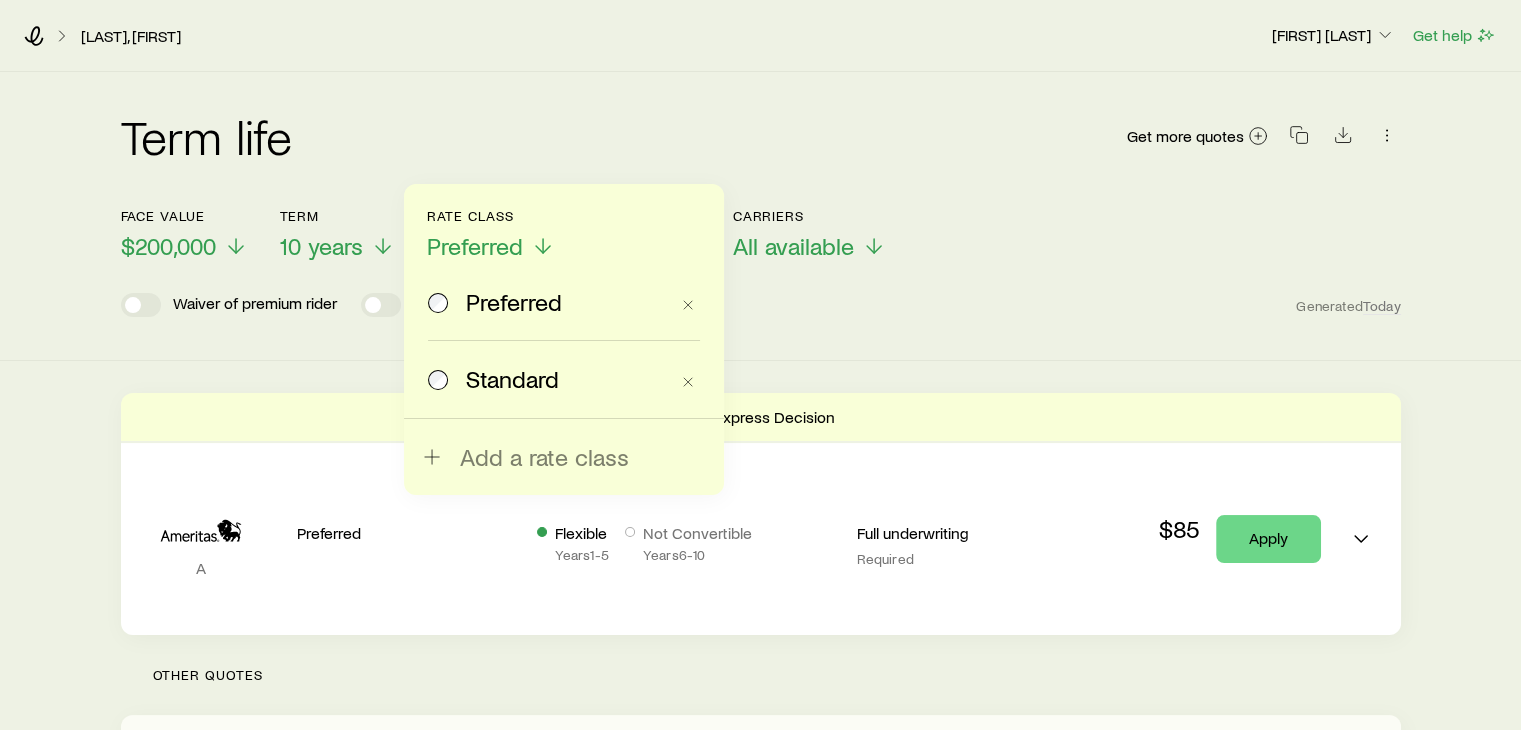 click on "Standard" at bounding box center (512, 379) 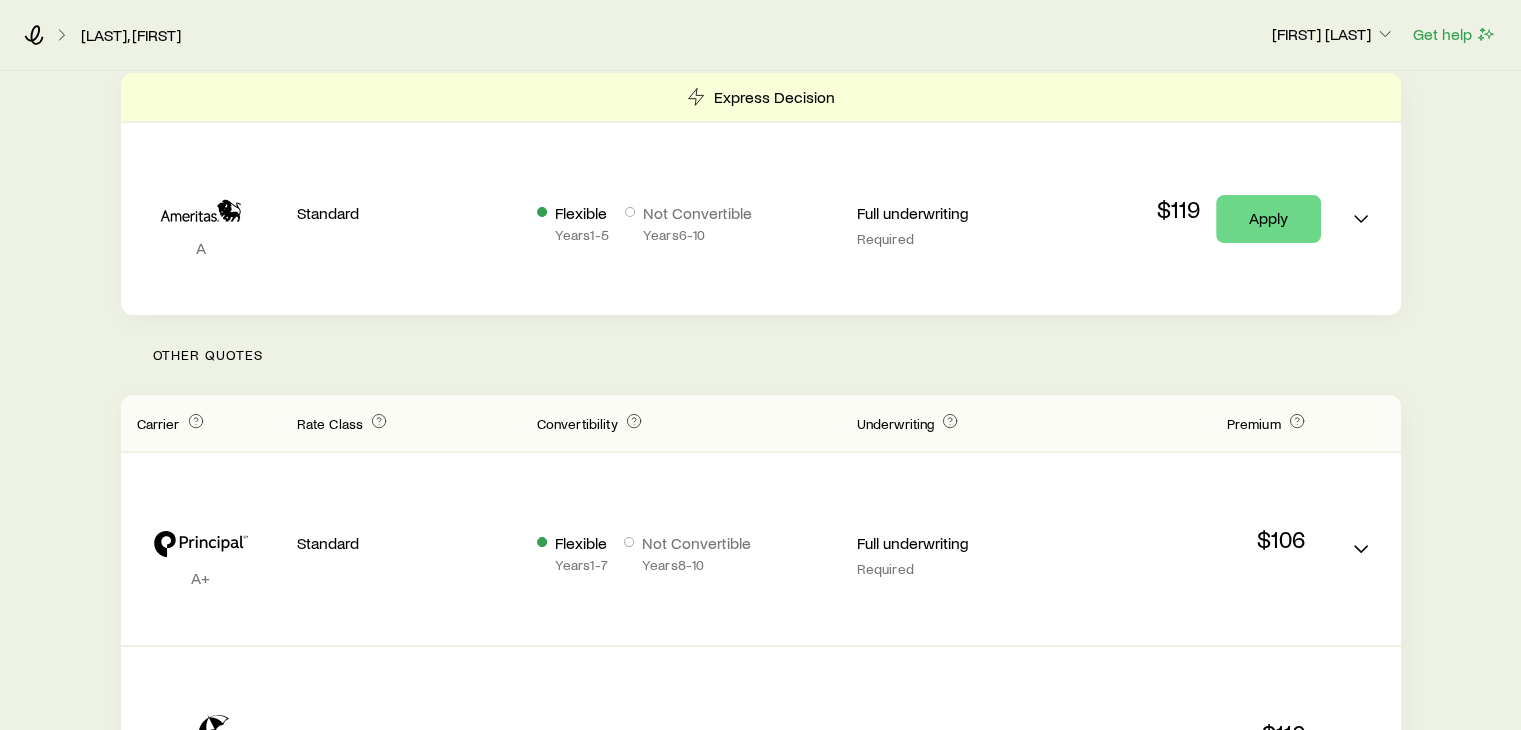 scroll, scrollTop: 0, scrollLeft: 0, axis: both 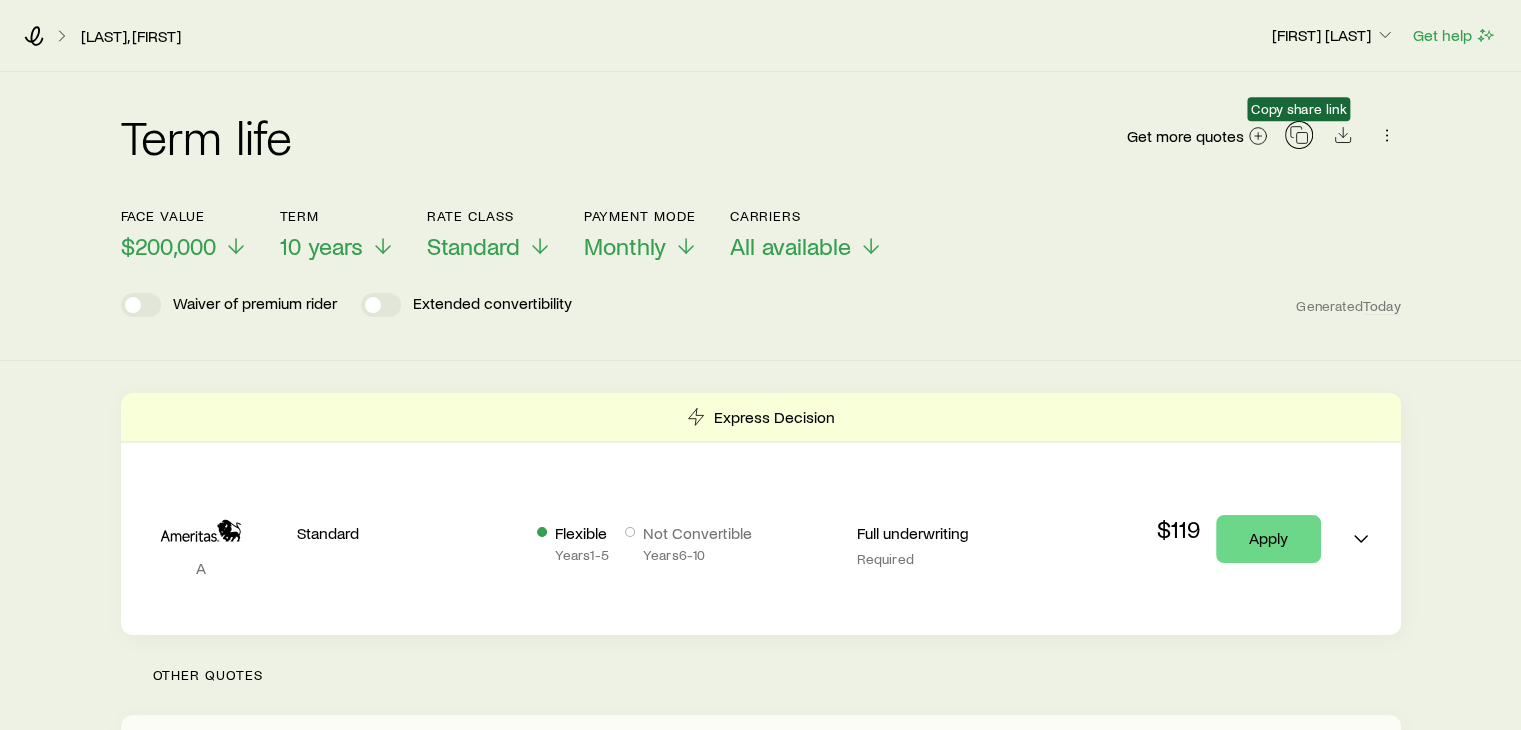 click 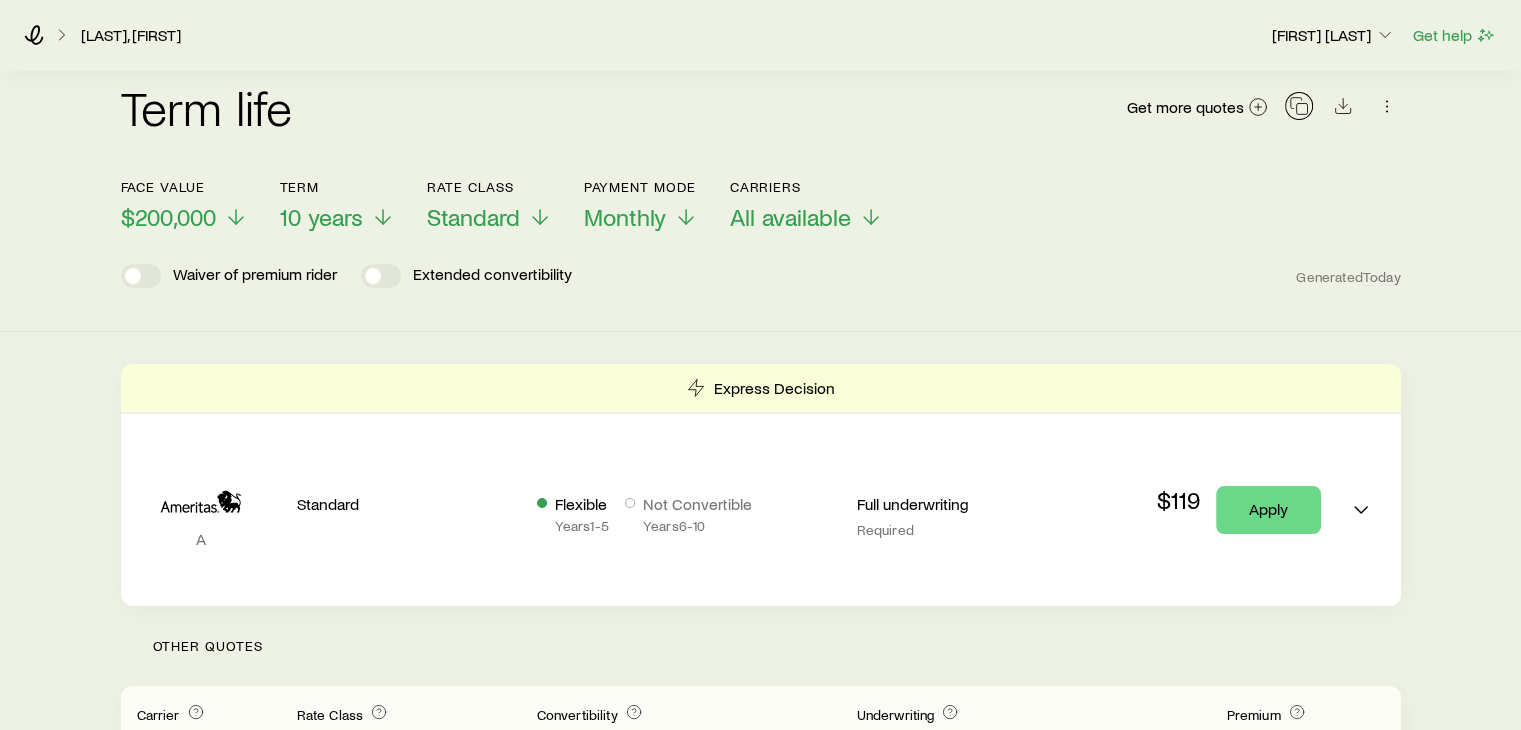 scroll, scrollTop: 0, scrollLeft: 0, axis: both 